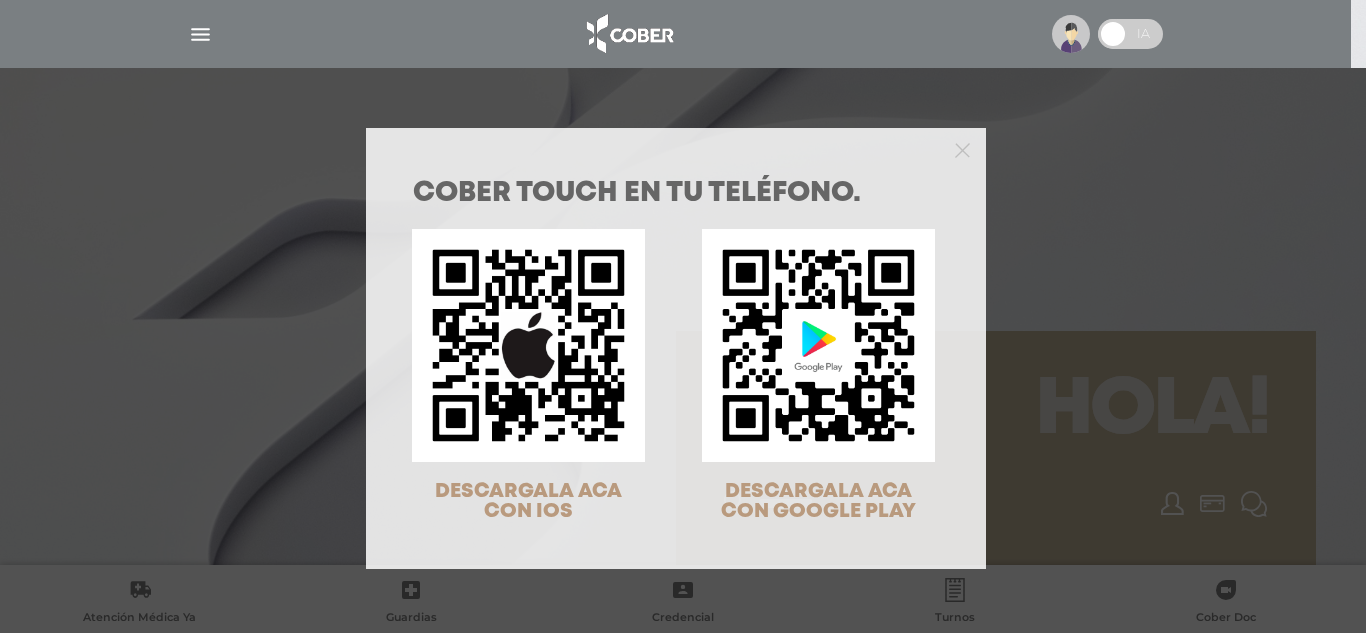scroll, scrollTop: 0, scrollLeft: 0, axis: both 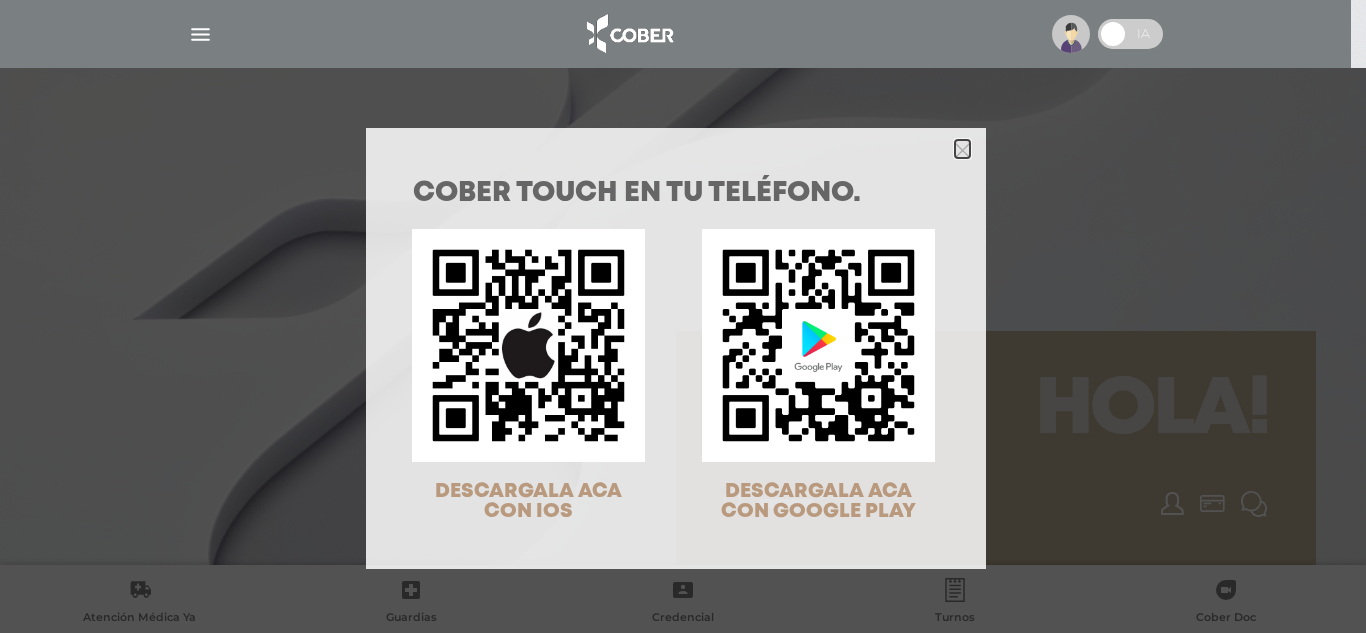 click 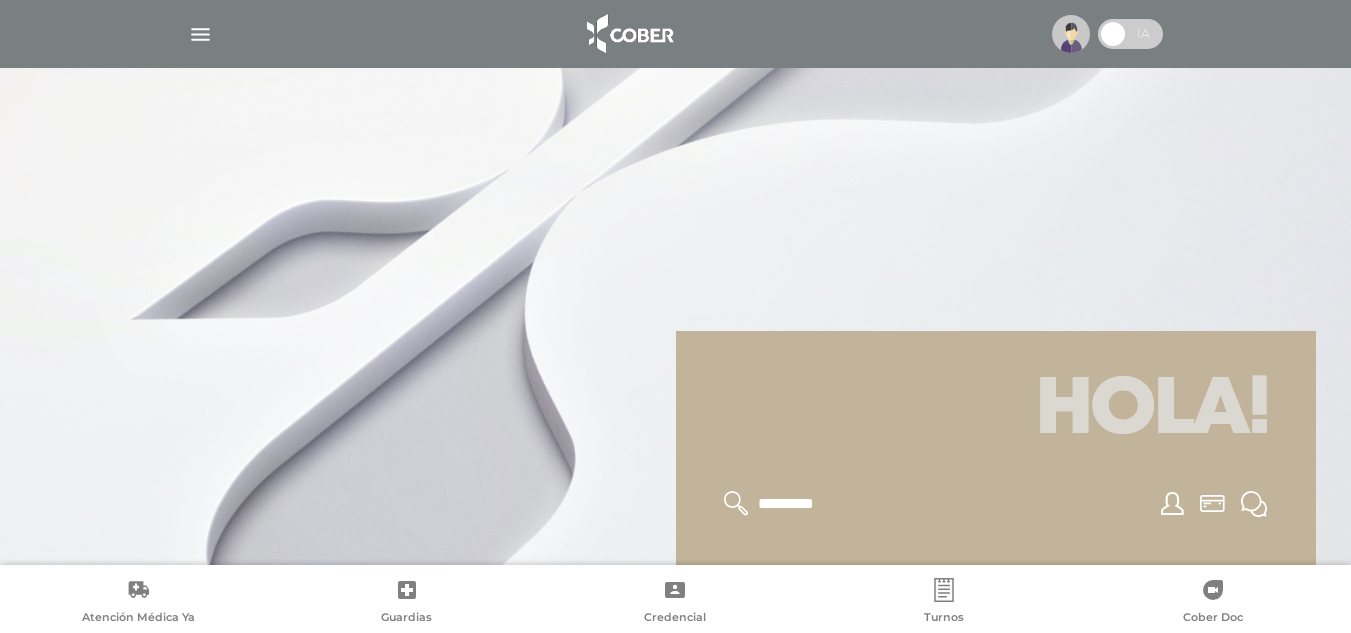 click at bounding box center (200, 34) 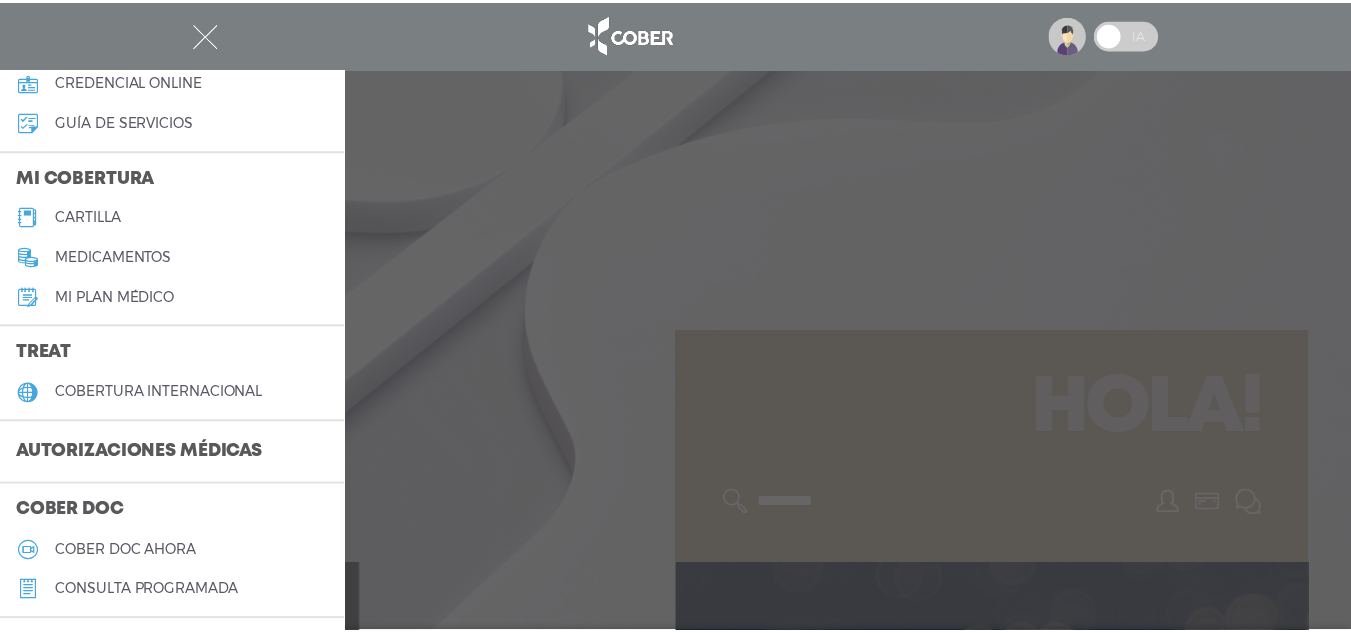 scroll, scrollTop: 200, scrollLeft: 0, axis: vertical 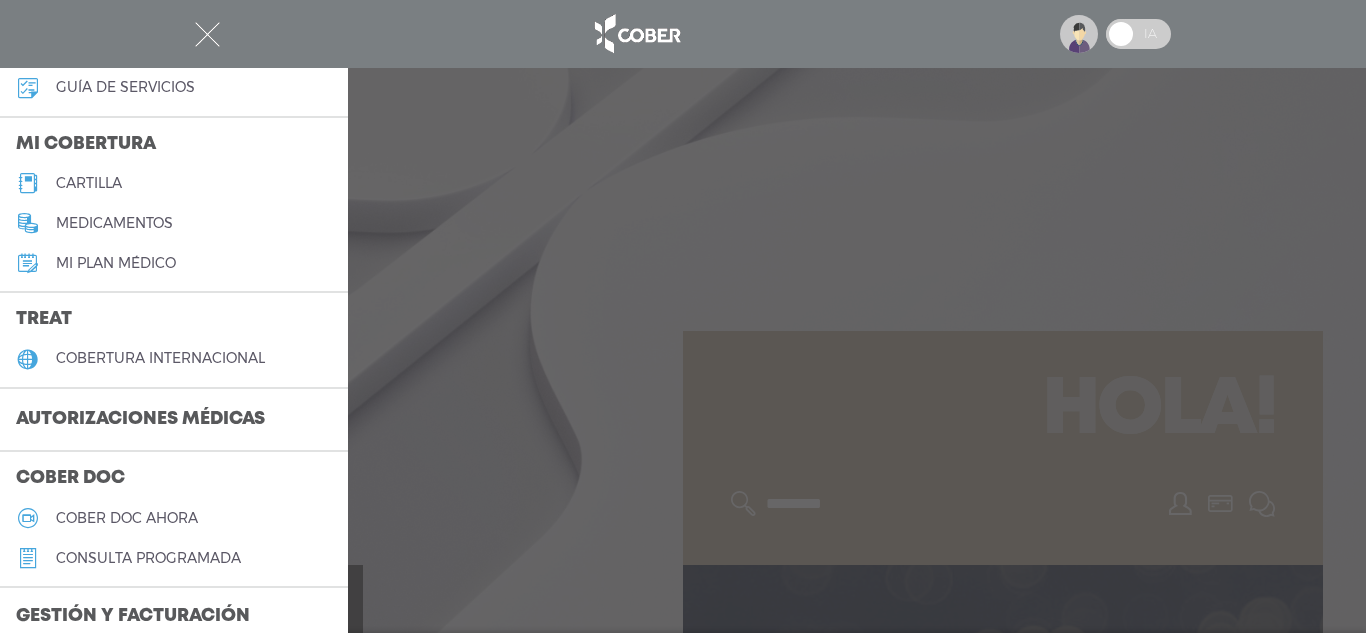 click on "cartilla" at bounding box center [89, 183] 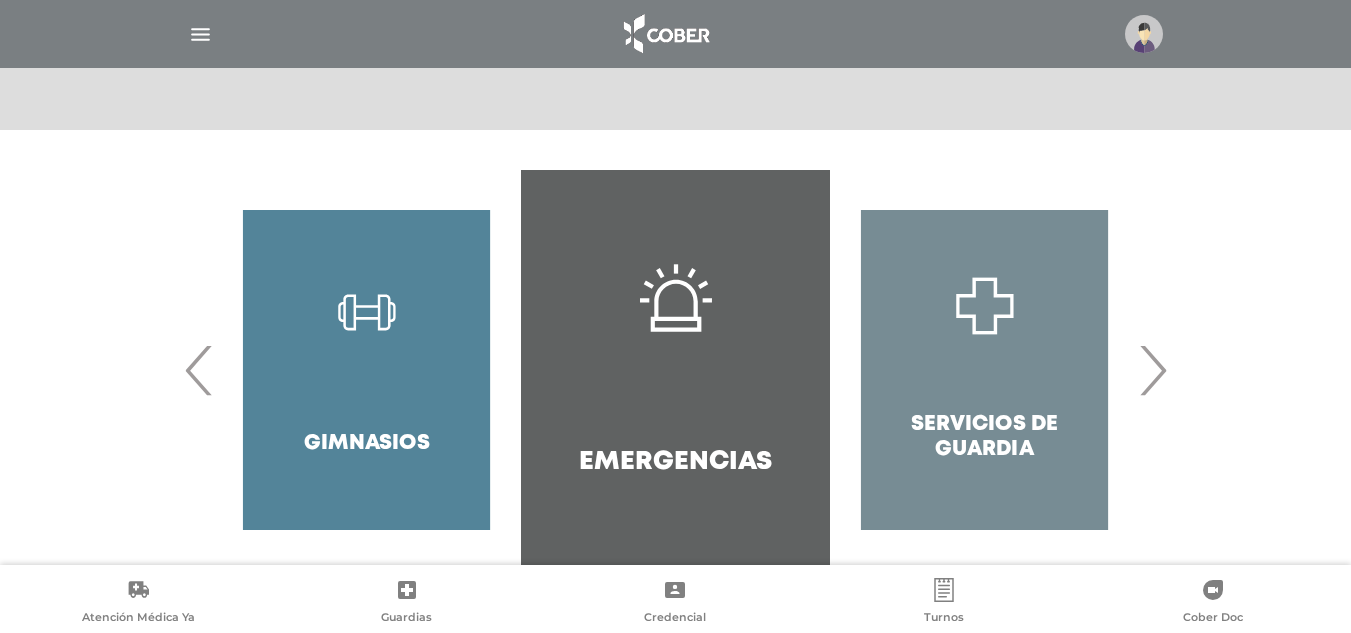 scroll, scrollTop: 394, scrollLeft: 0, axis: vertical 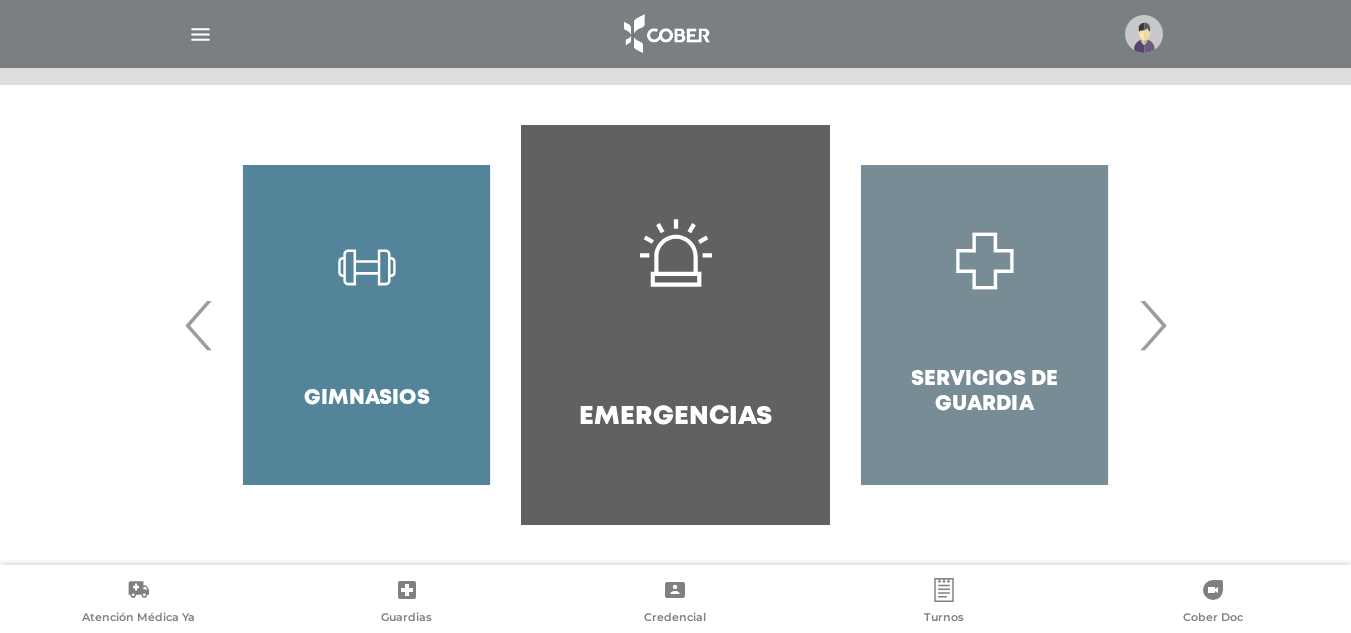 click on "›" at bounding box center [1152, 325] 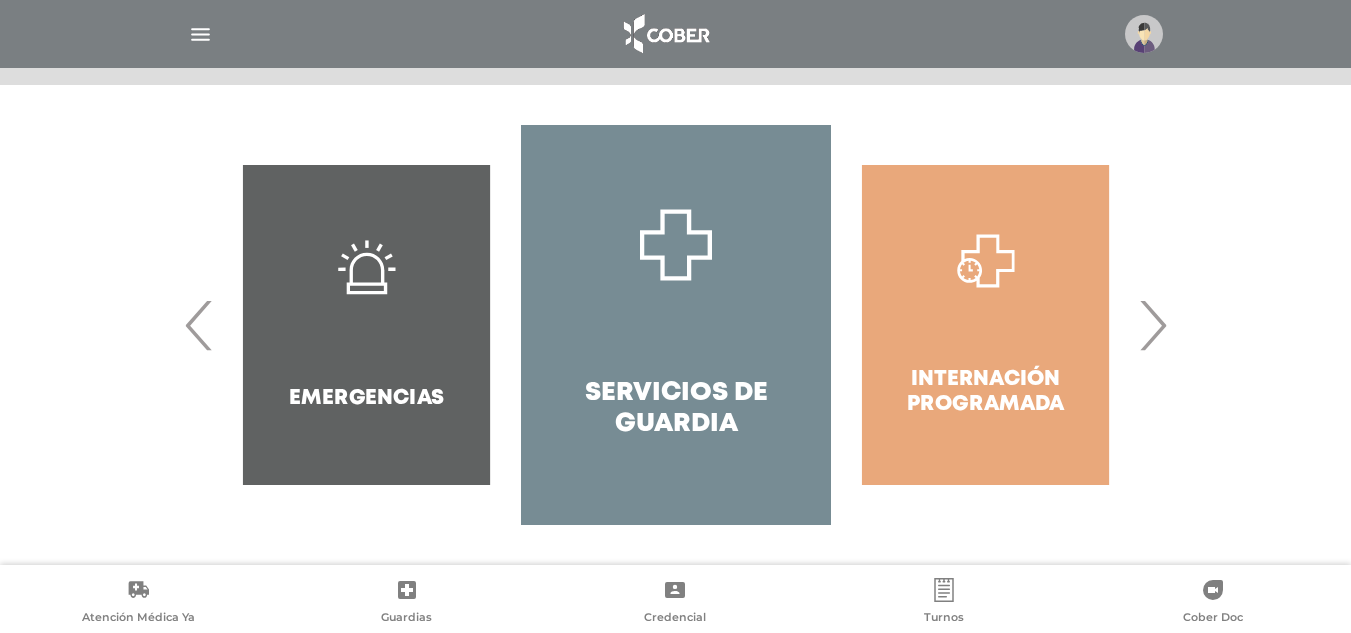 click on "›" at bounding box center (1152, 325) 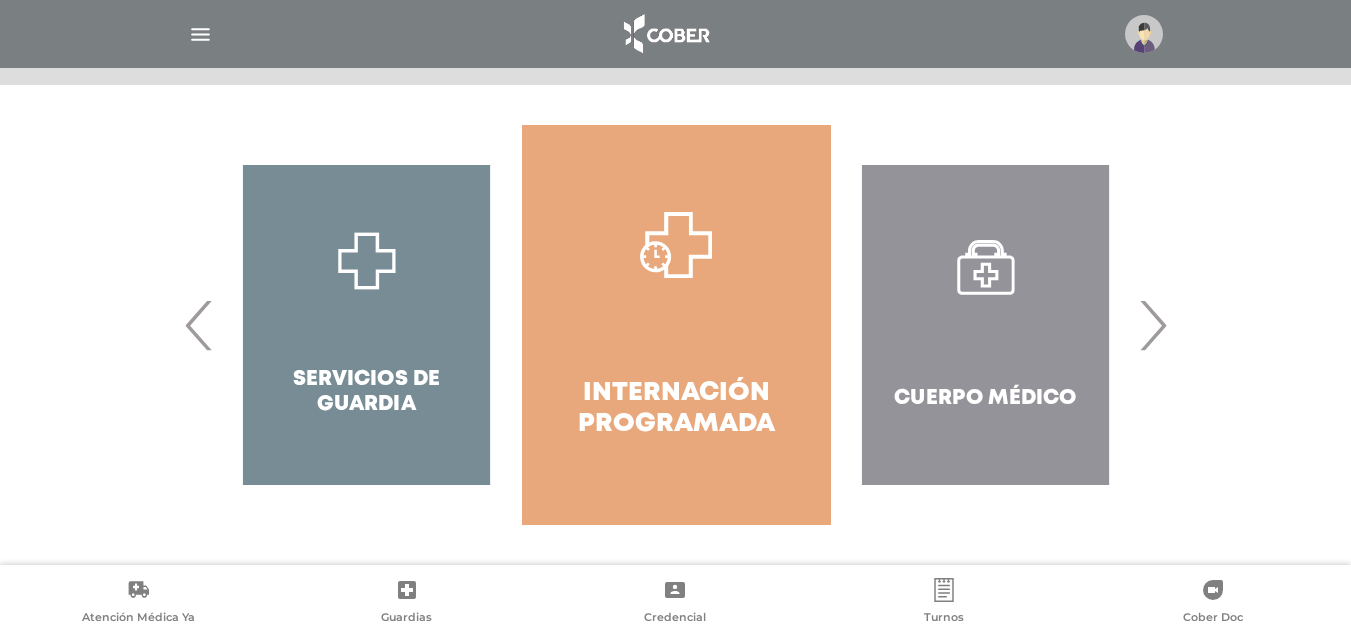 click on "›" at bounding box center (1152, 325) 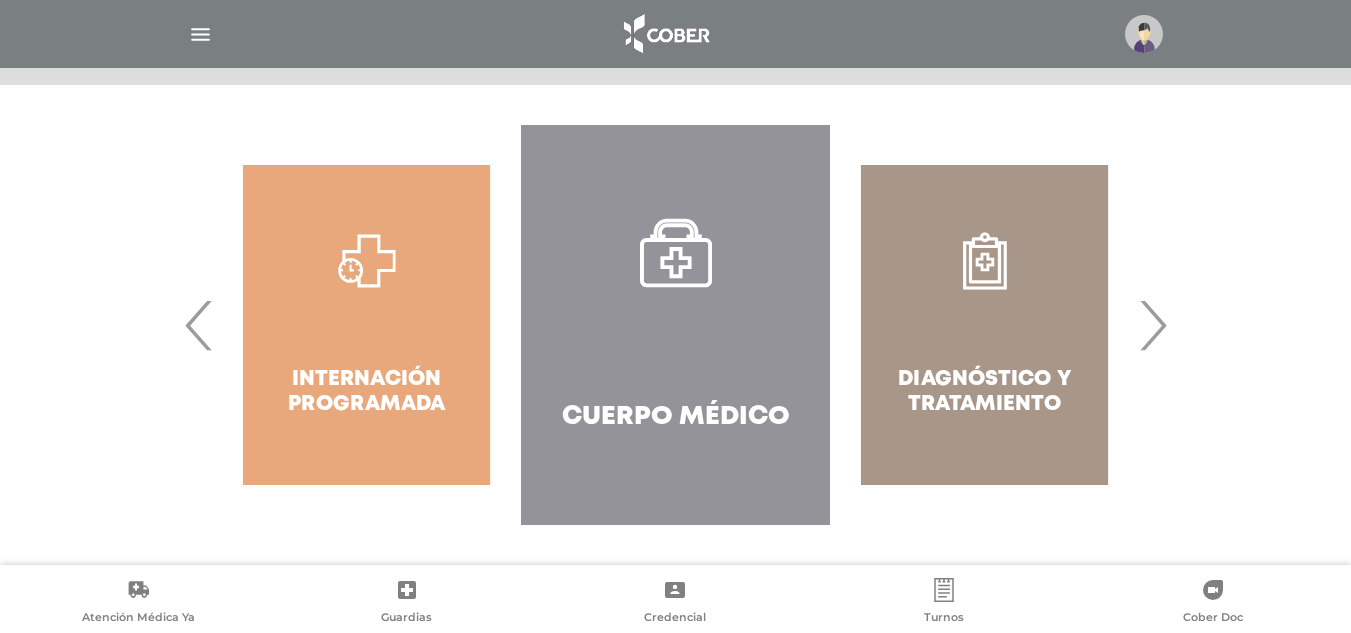 click on "›" at bounding box center [1152, 325] 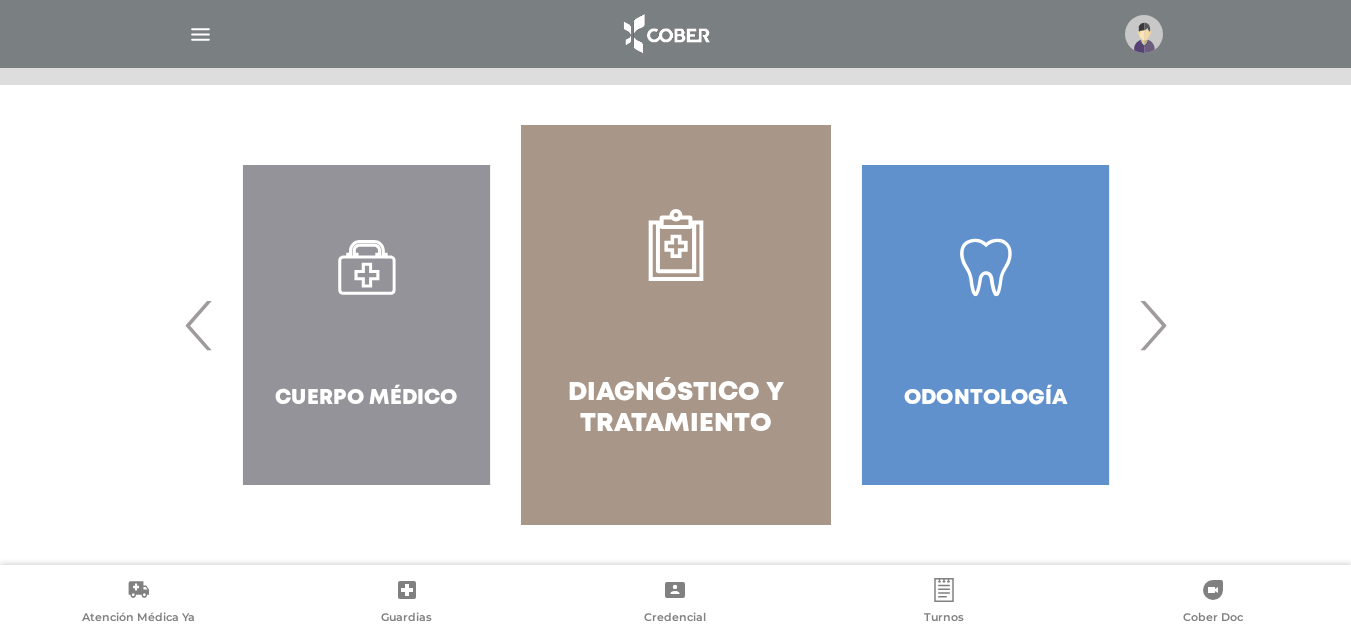 click on "›" at bounding box center [1152, 325] 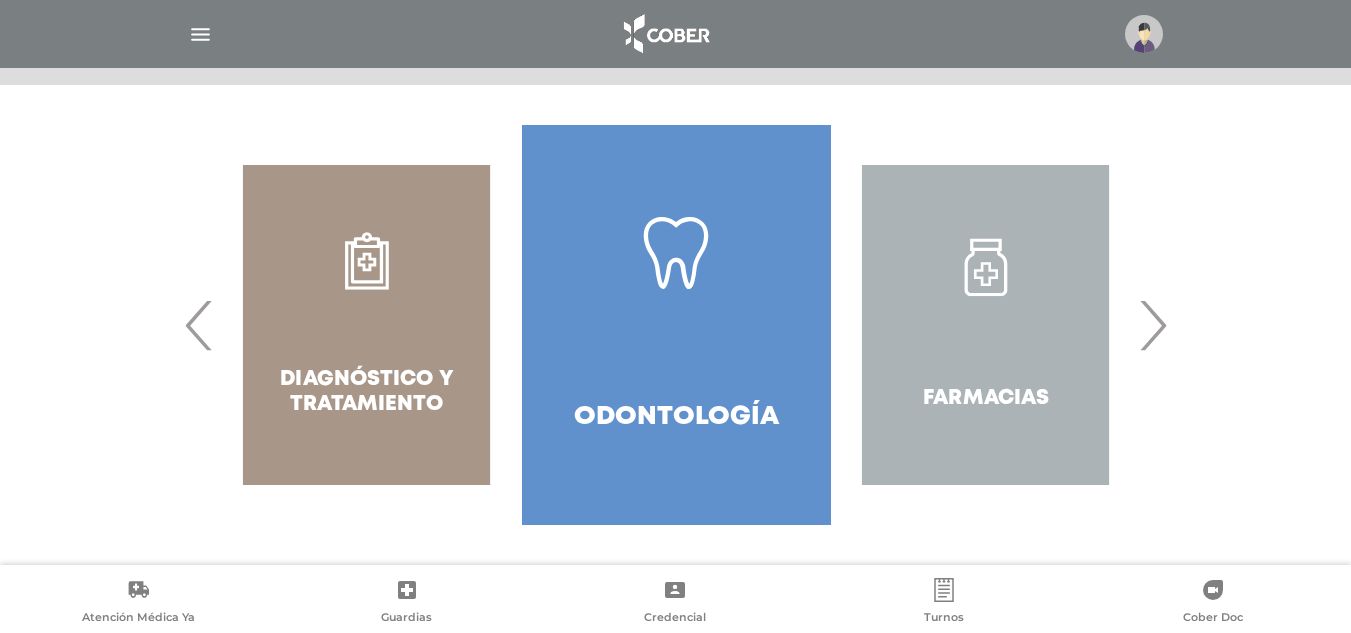 click on "›" at bounding box center (1152, 325) 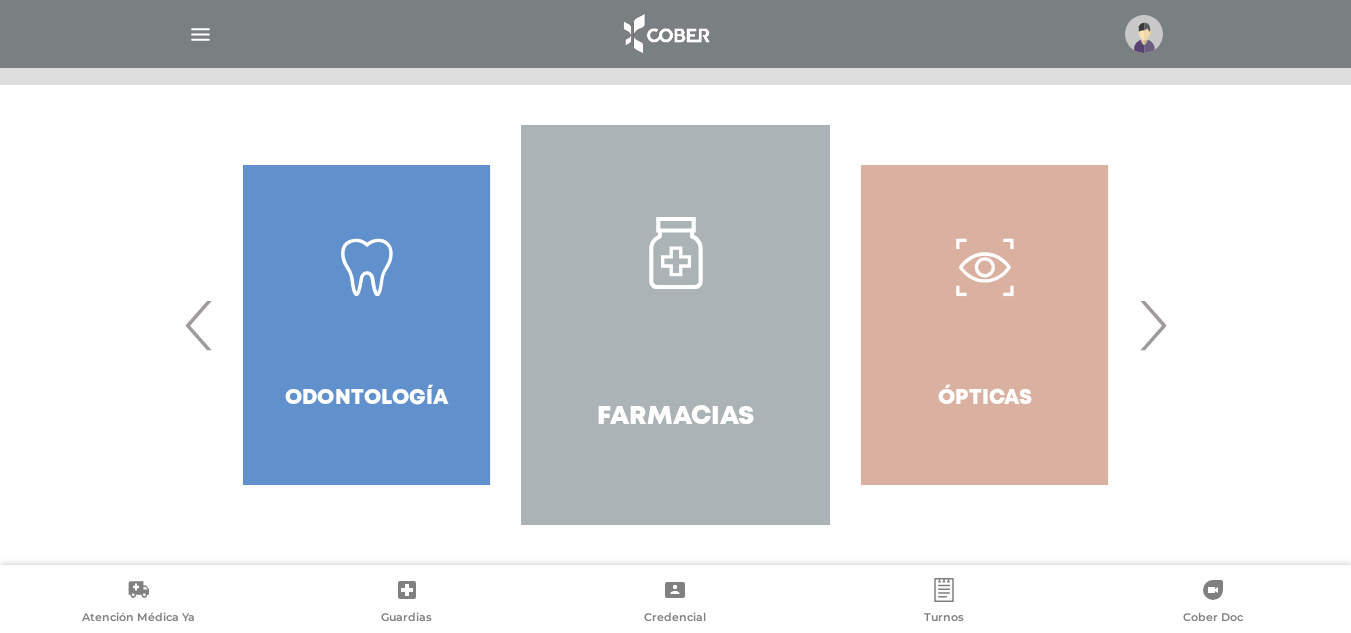 click on "›" at bounding box center [1152, 325] 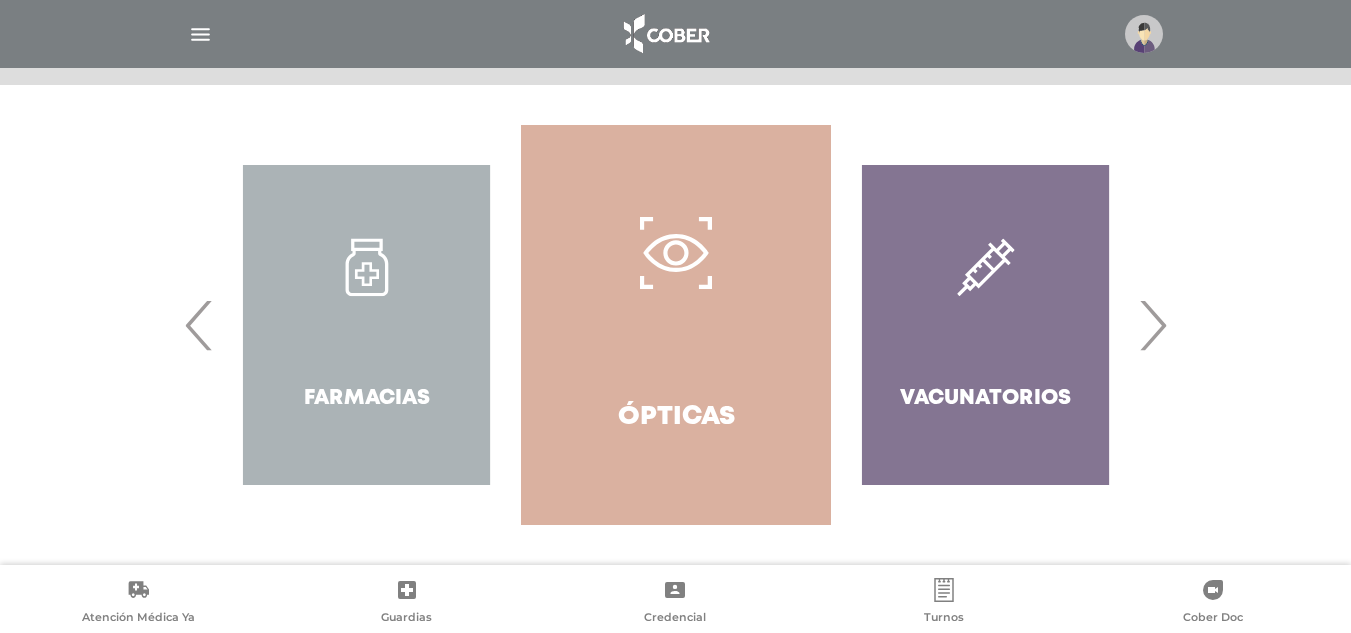 click on "›" at bounding box center [1152, 325] 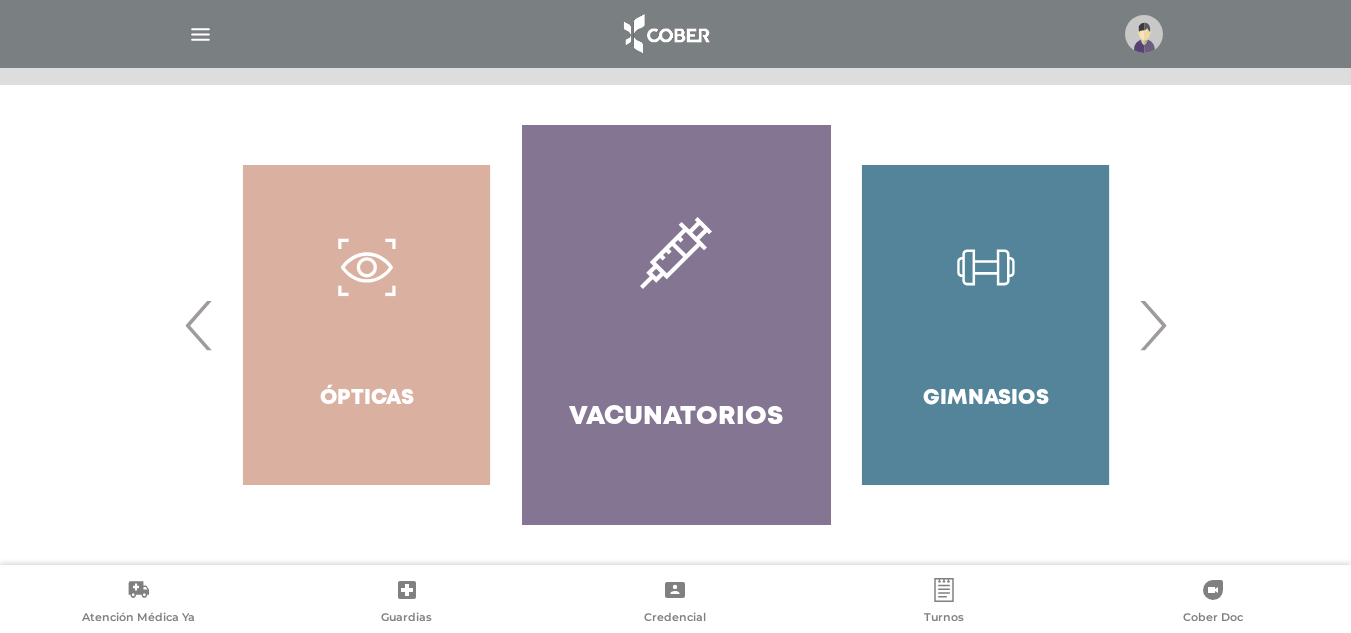 click on "›" at bounding box center [1152, 325] 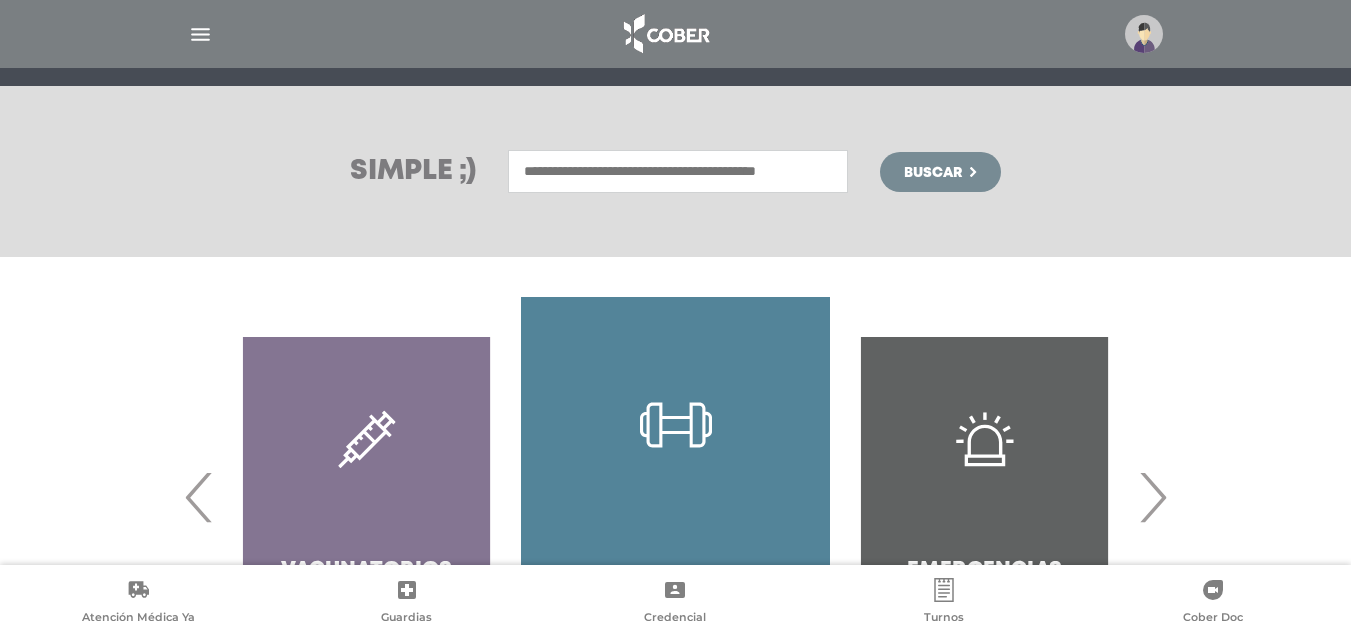 scroll, scrollTop: 194, scrollLeft: 0, axis: vertical 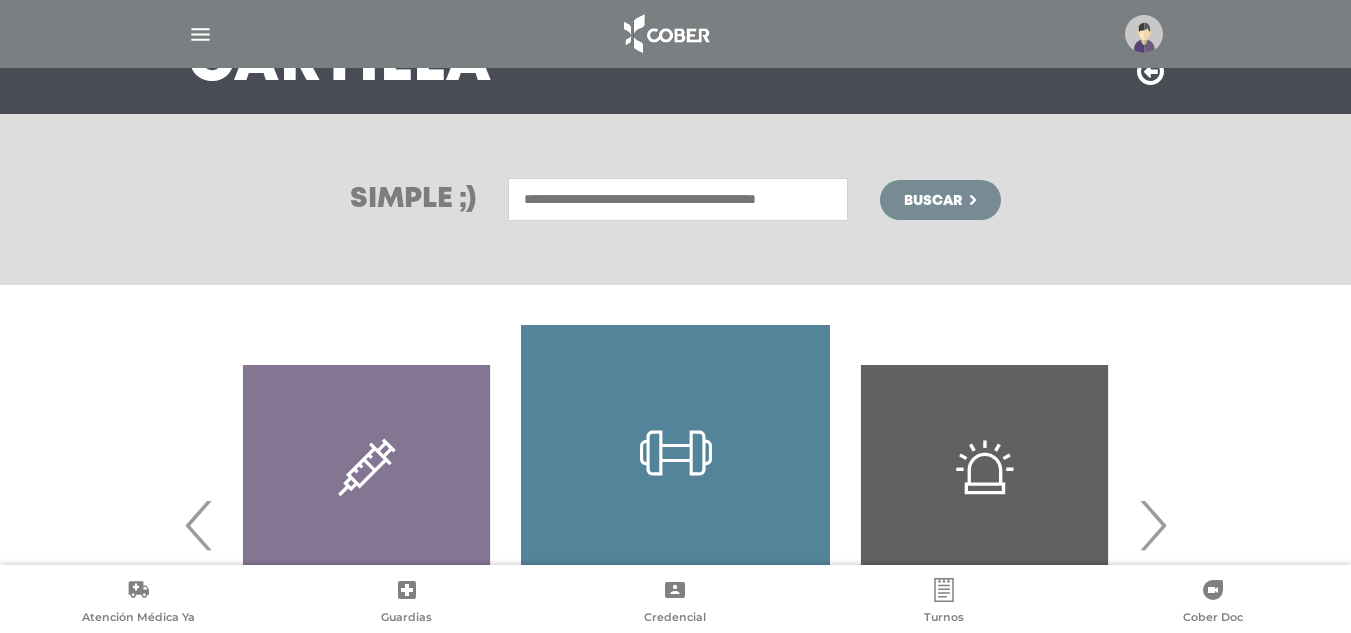click at bounding box center [678, 199] 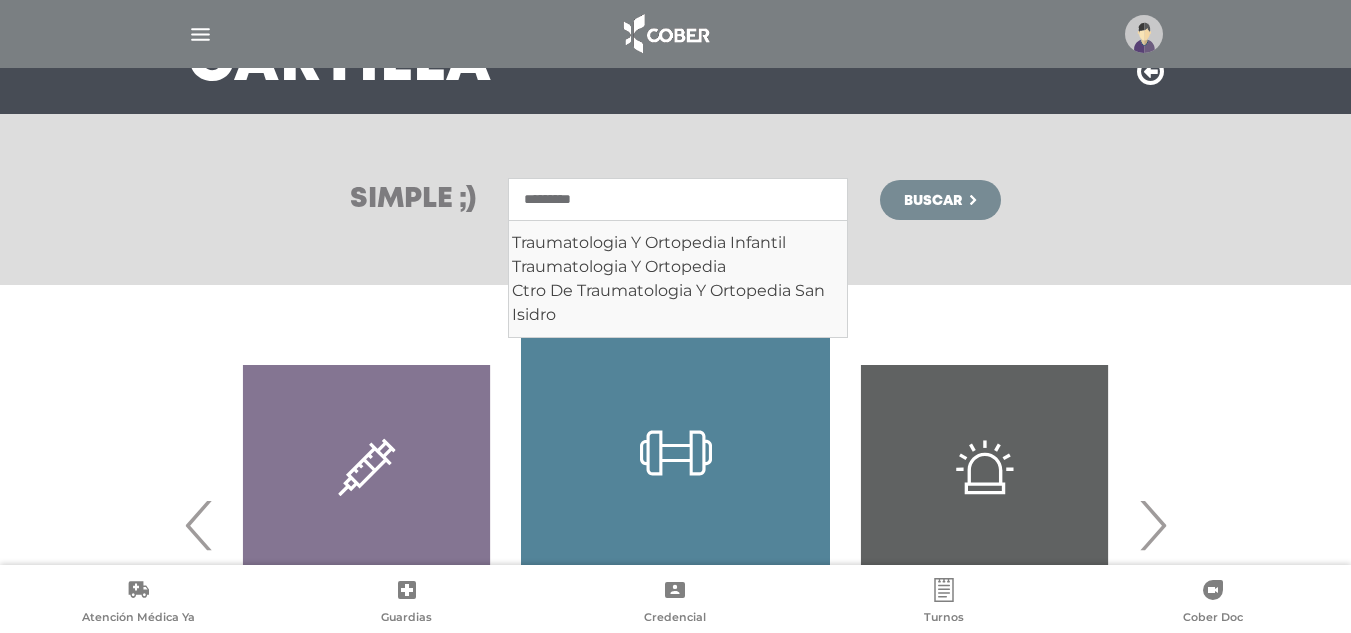 type on "*********" 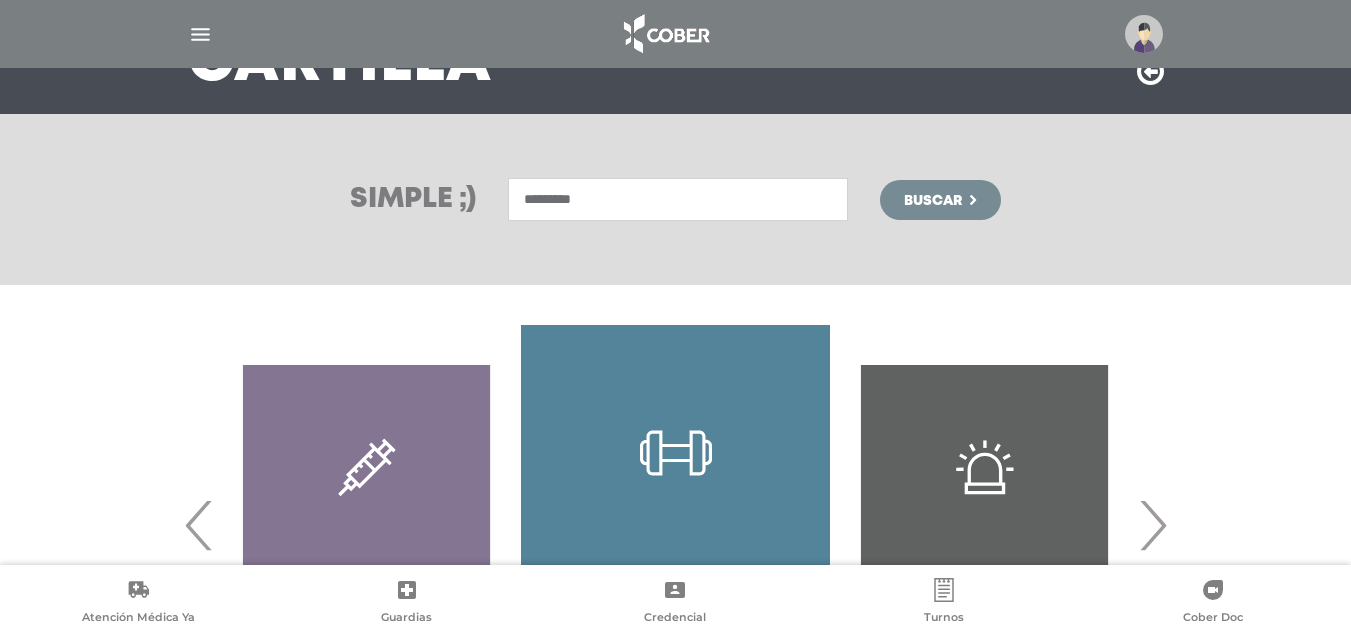 click on "Buscar" at bounding box center (940, 200) 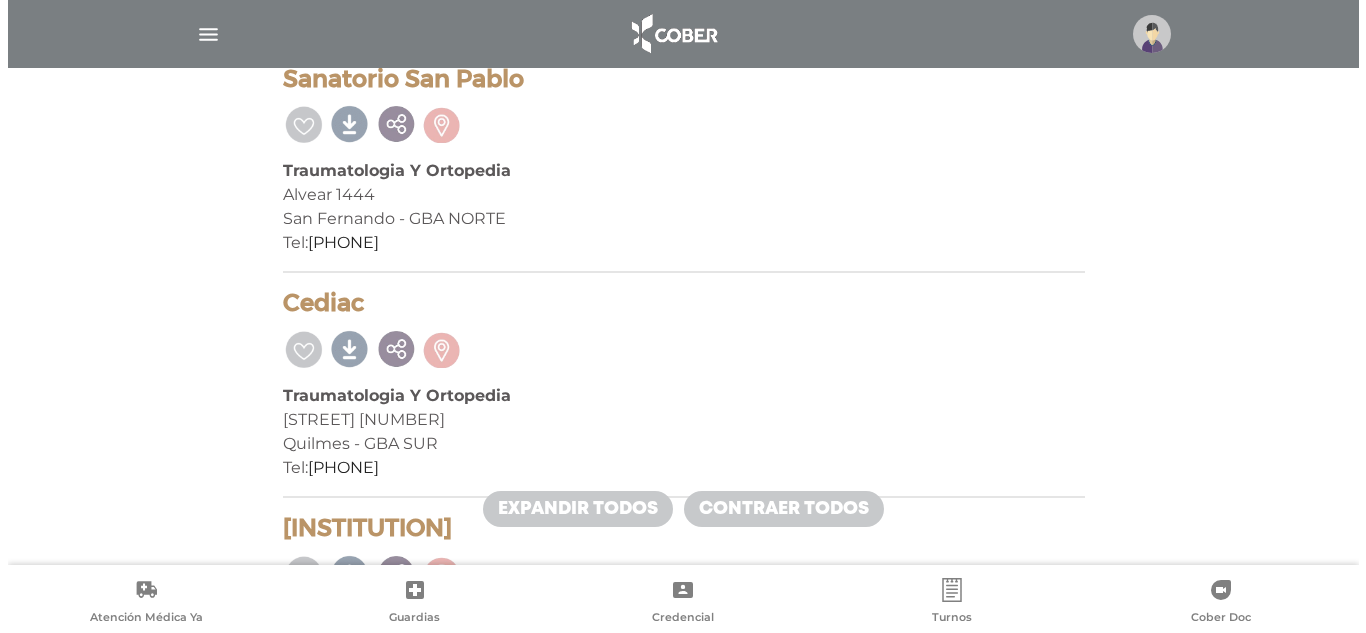 scroll, scrollTop: 4400, scrollLeft: 0, axis: vertical 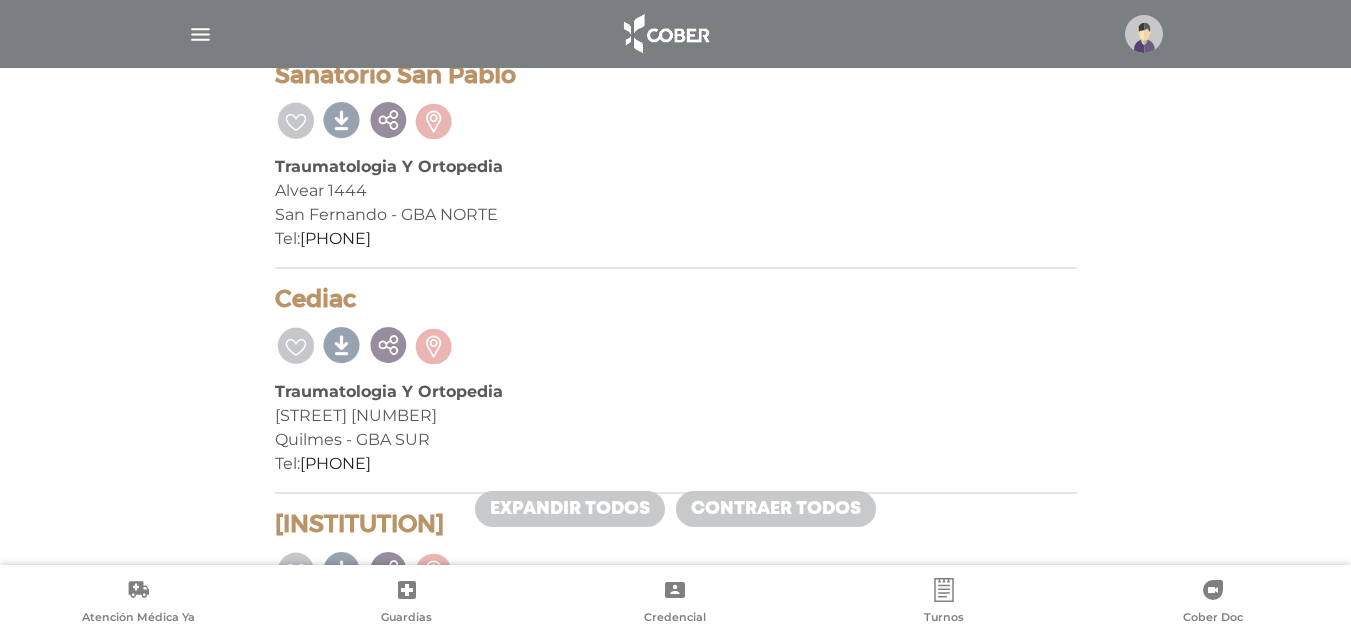 click at bounding box center [200, 34] 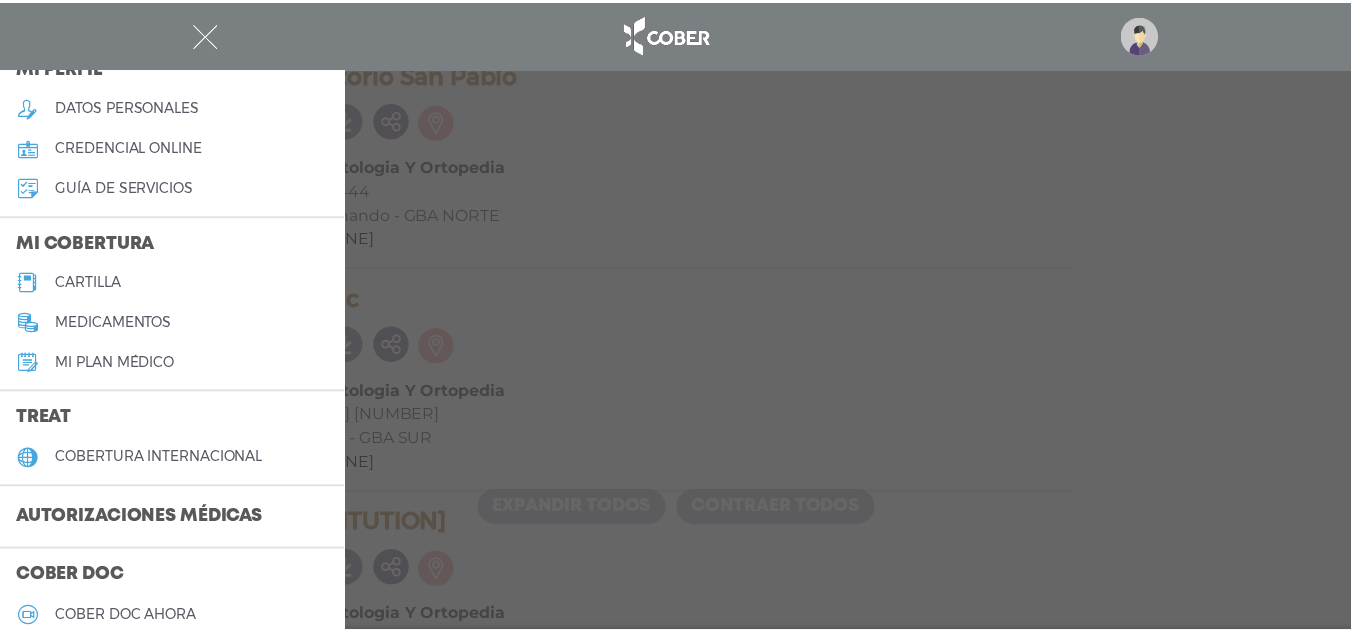 scroll, scrollTop: 200, scrollLeft: 0, axis: vertical 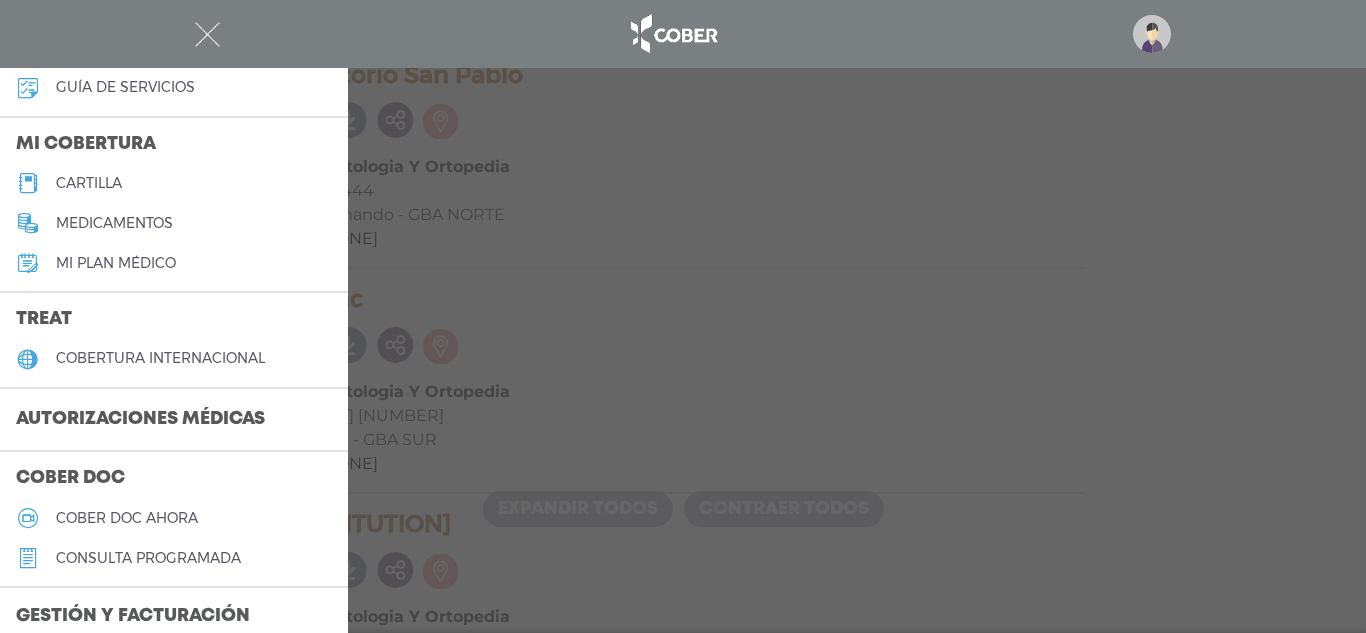 click on "medicamentos" at bounding box center (114, 223) 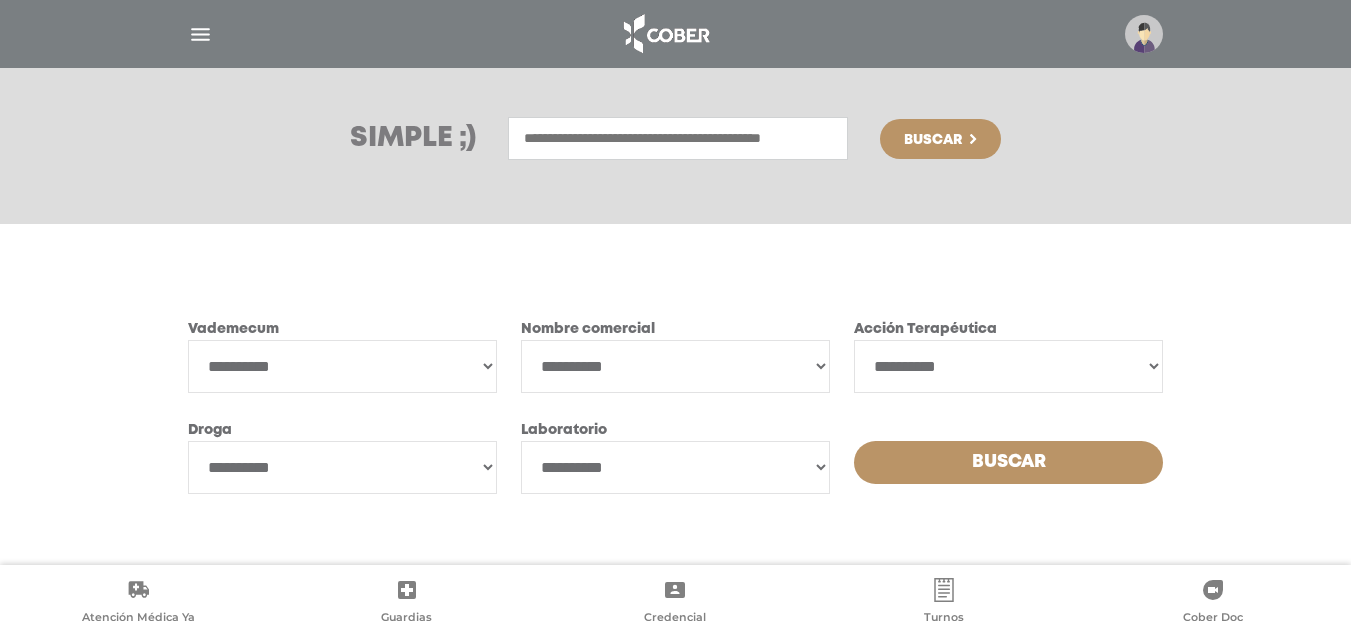 scroll, scrollTop: 260, scrollLeft: 0, axis: vertical 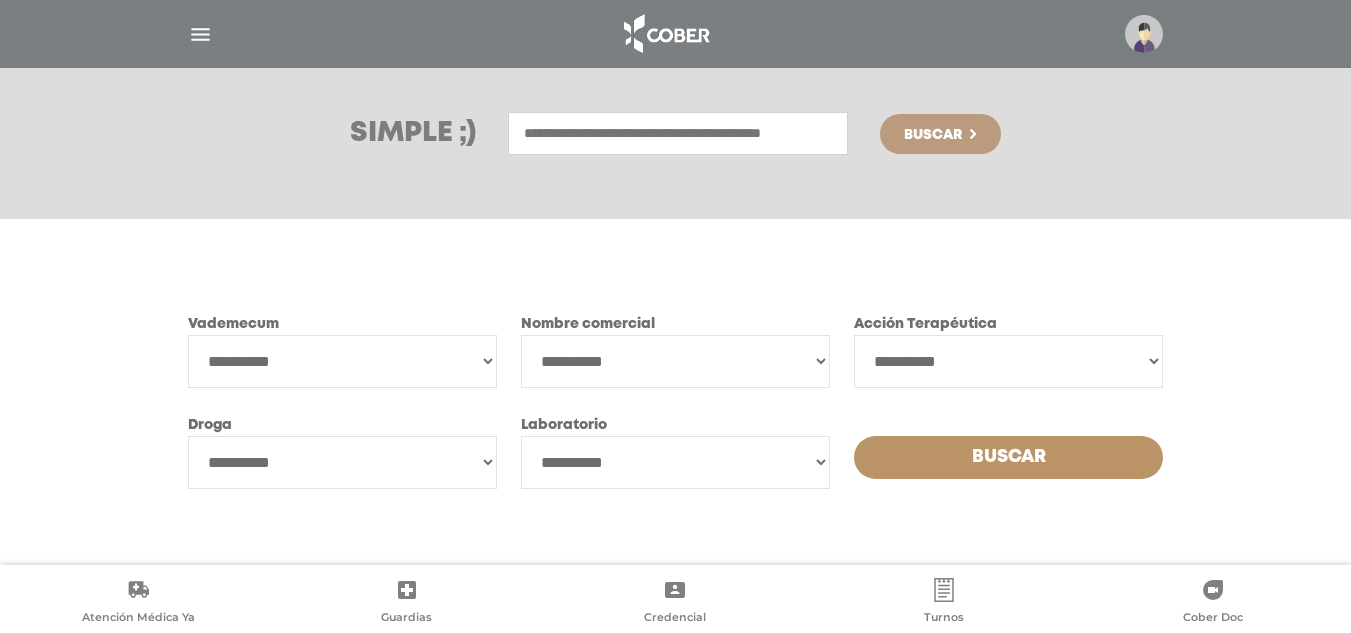 click on "Buscar" at bounding box center [933, 135] 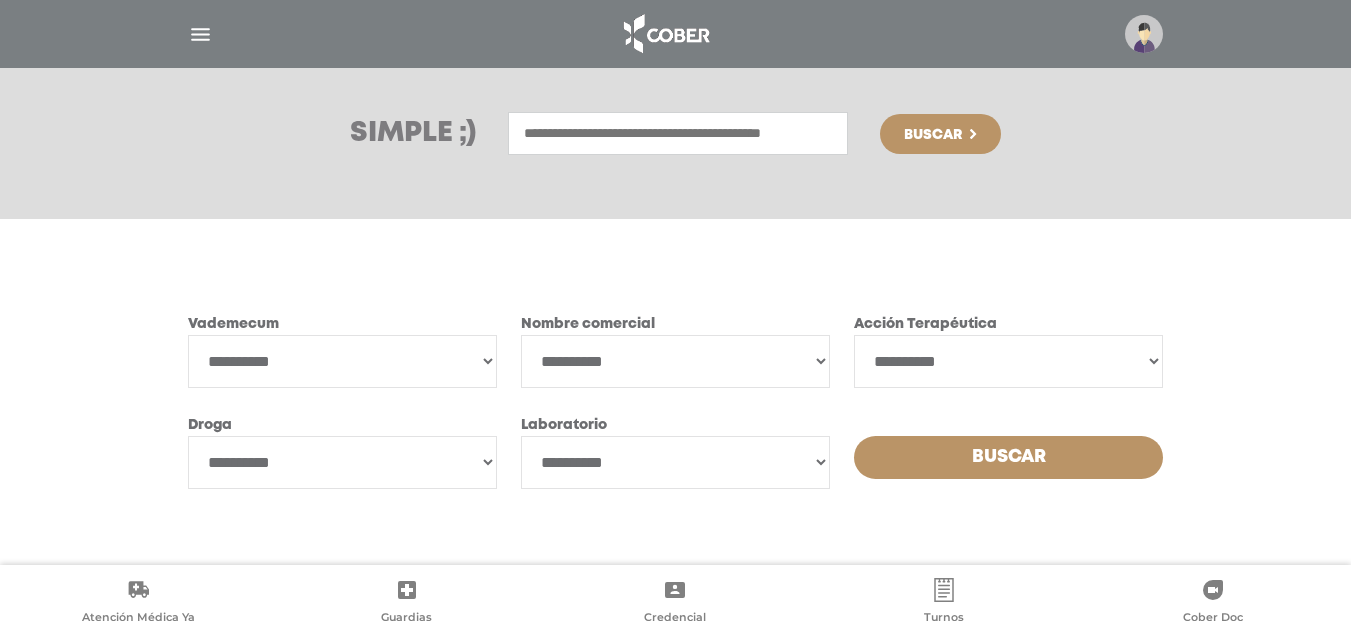 click on "Buscar" at bounding box center [1008, 457] 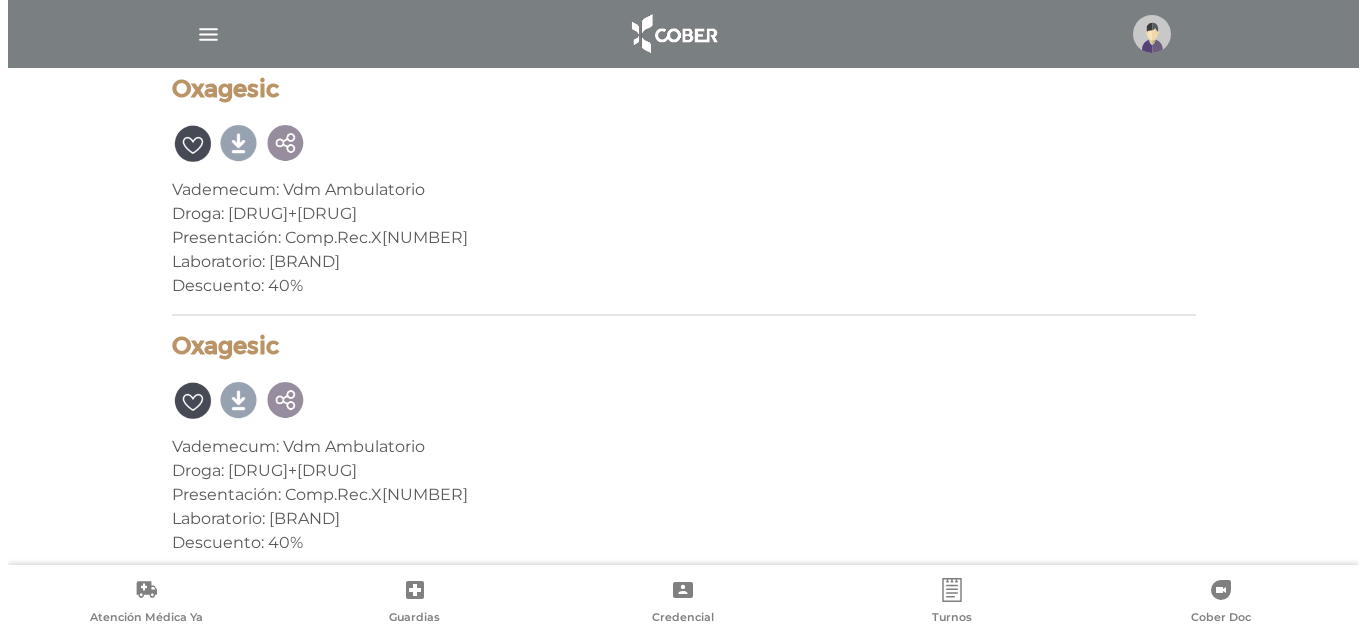 scroll, scrollTop: 2700, scrollLeft: 0, axis: vertical 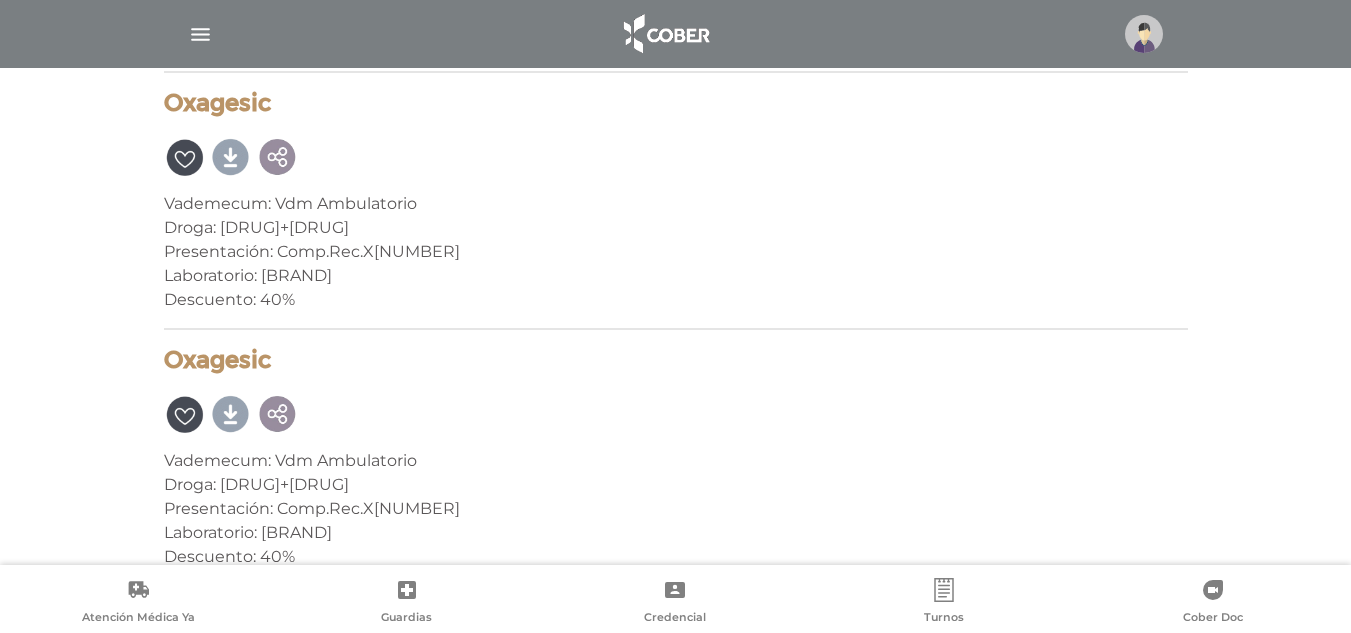 click at bounding box center (200, 34) 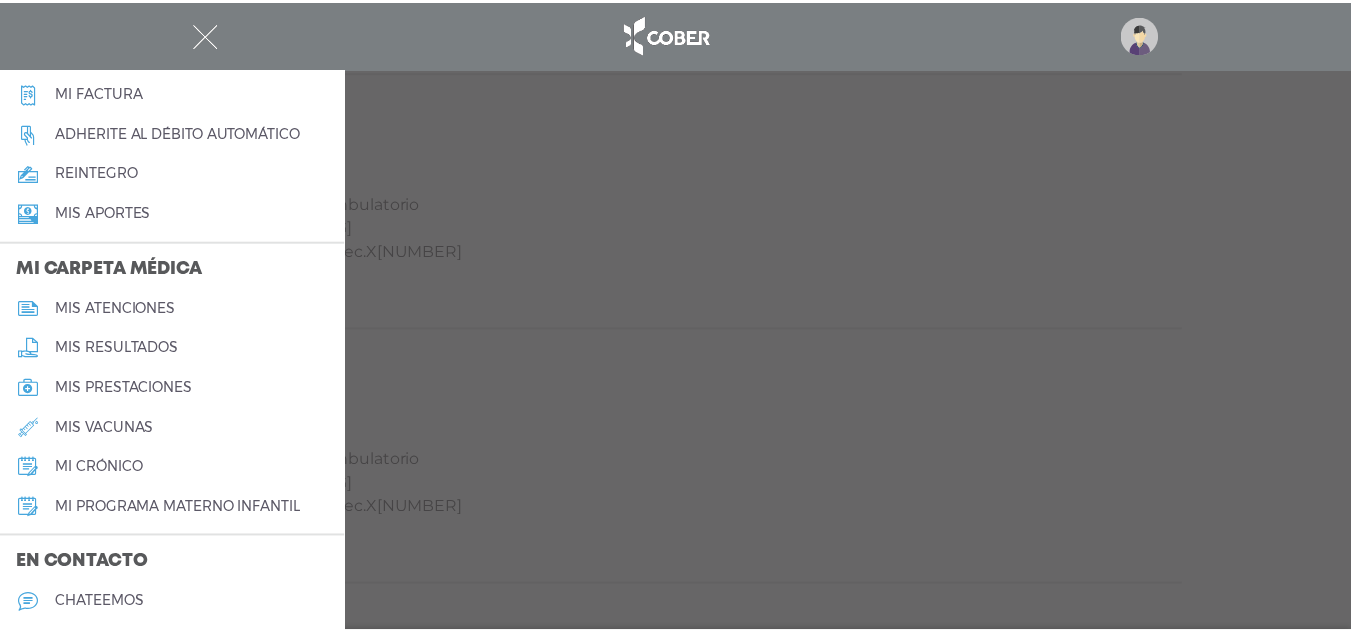 scroll, scrollTop: 800, scrollLeft: 0, axis: vertical 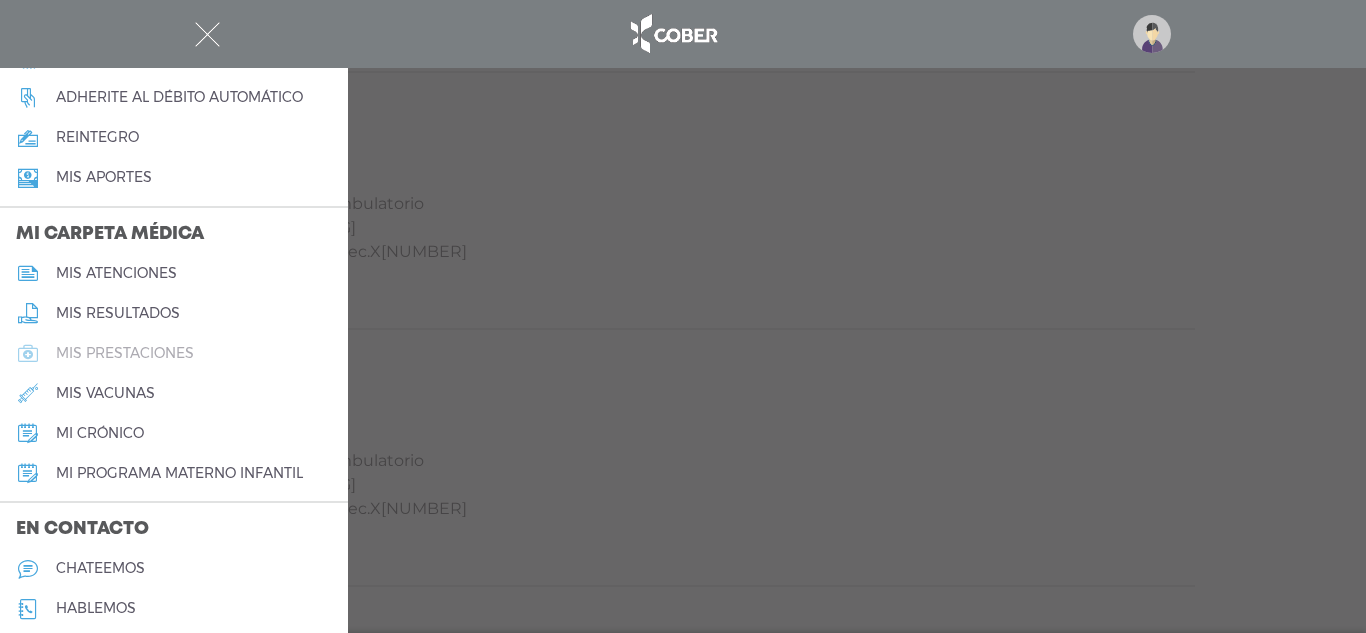 click on "mis prestaciones" at bounding box center (125, 353) 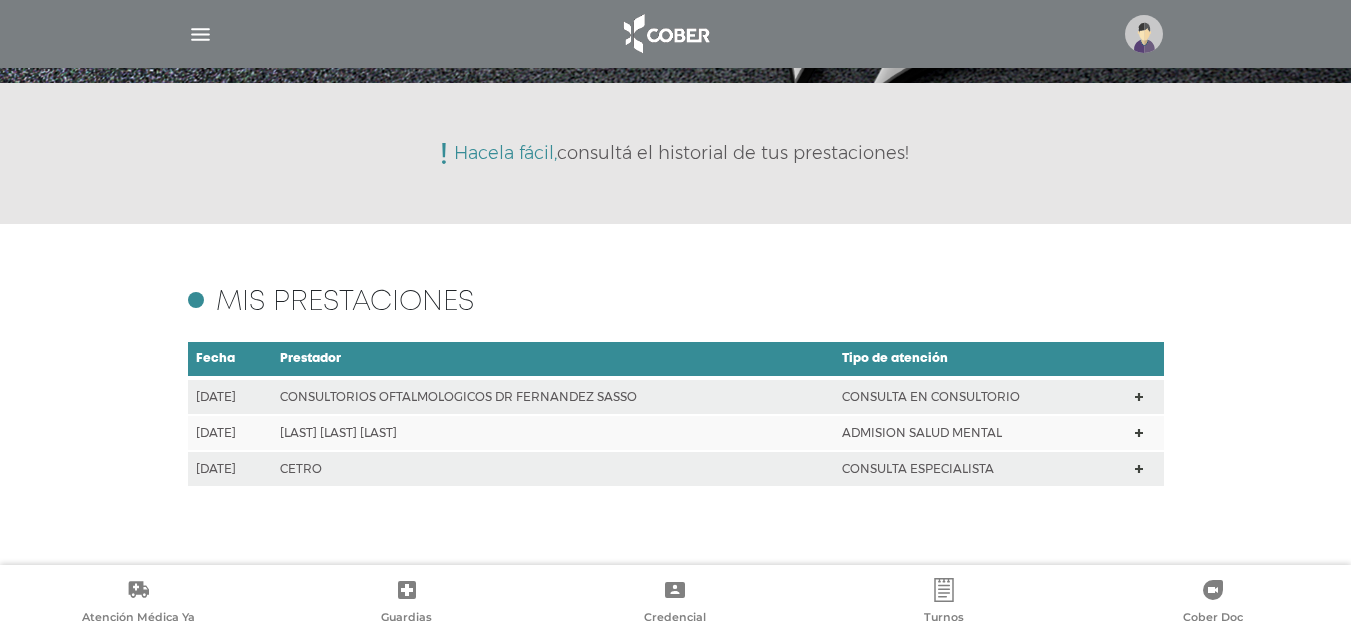 scroll, scrollTop: 232, scrollLeft: 0, axis: vertical 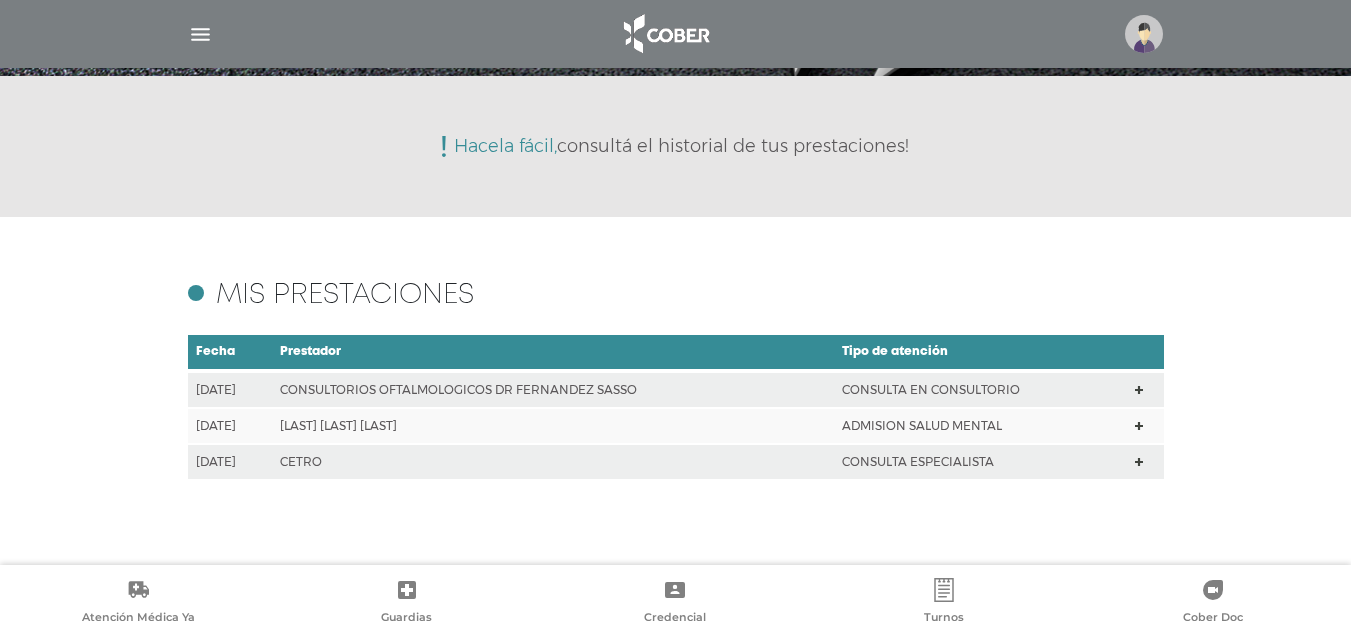 click at bounding box center (1145, 426) 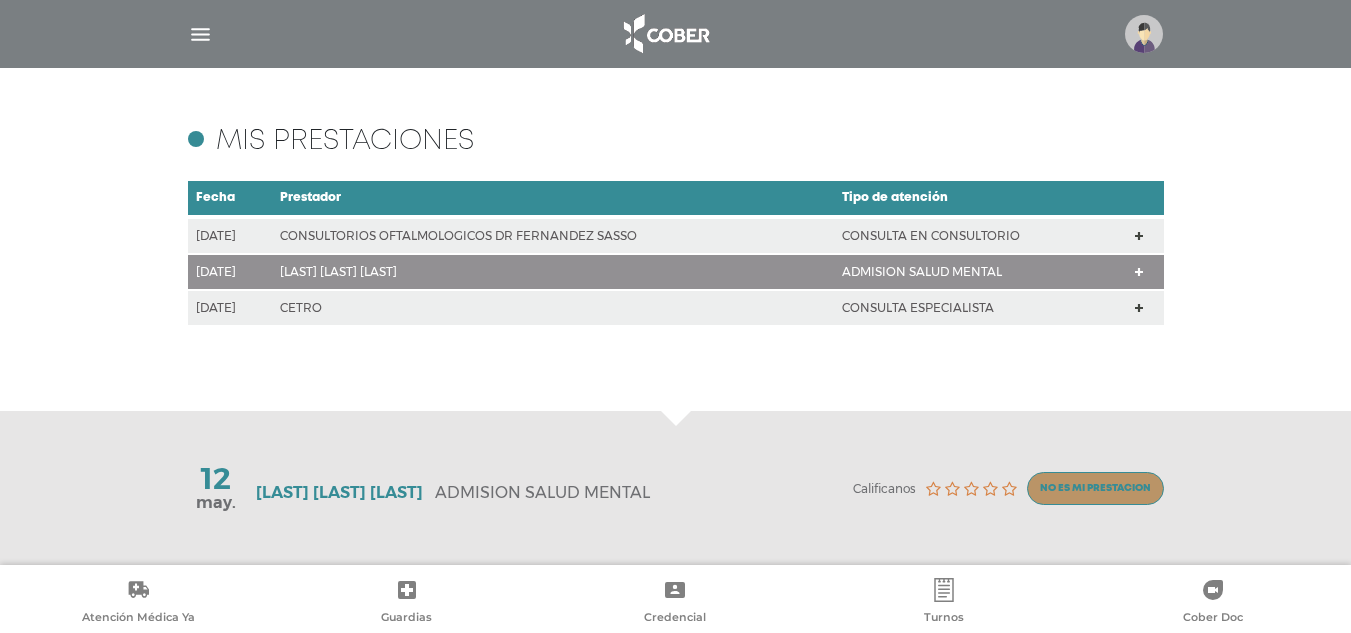 scroll, scrollTop: 388, scrollLeft: 0, axis: vertical 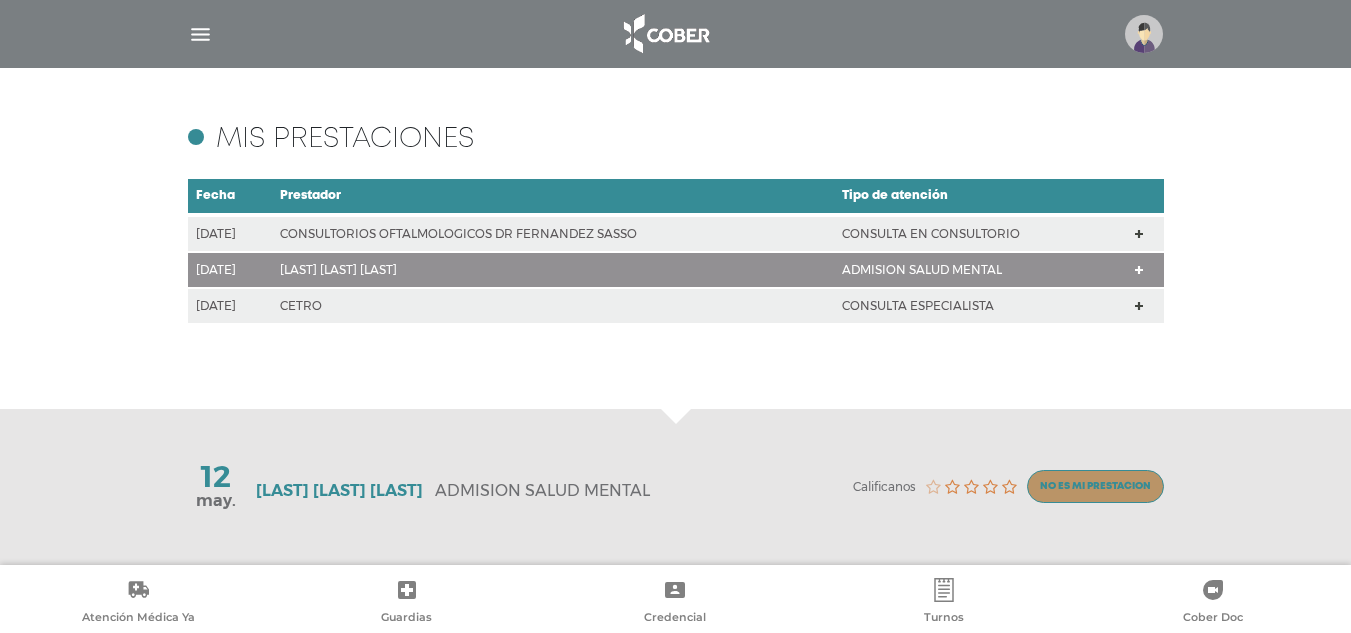click at bounding box center (933, 487) 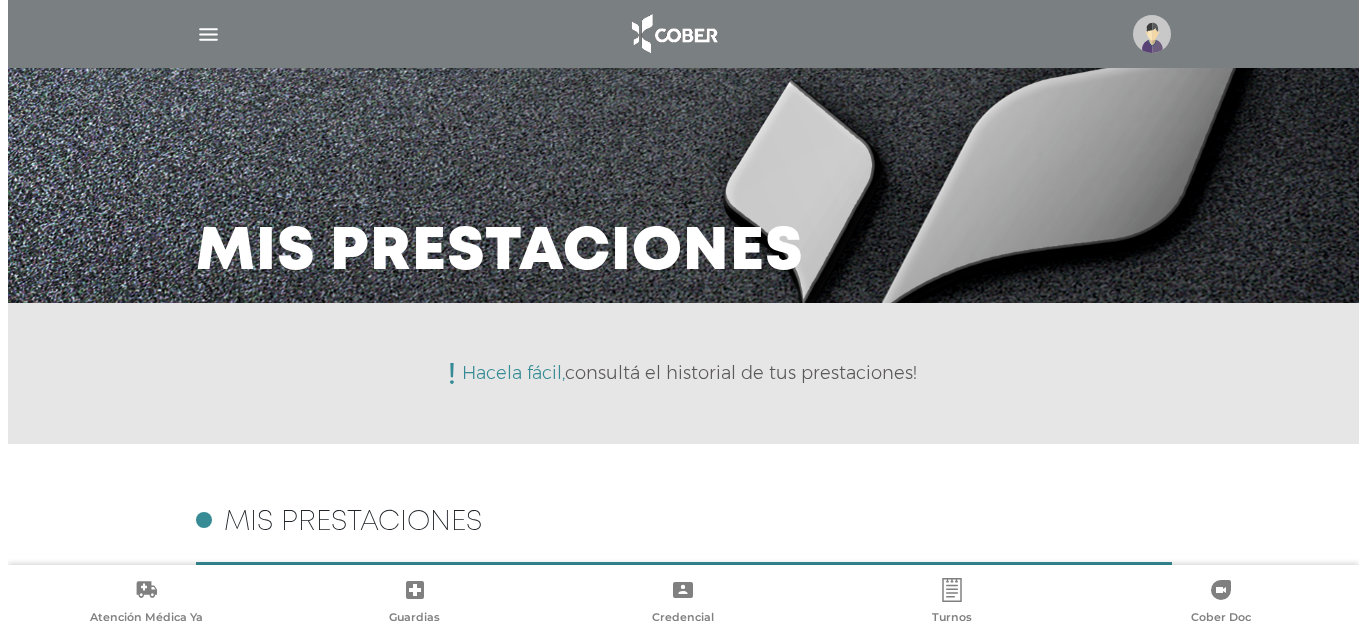 scroll, scrollTop: 0, scrollLeft: 0, axis: both 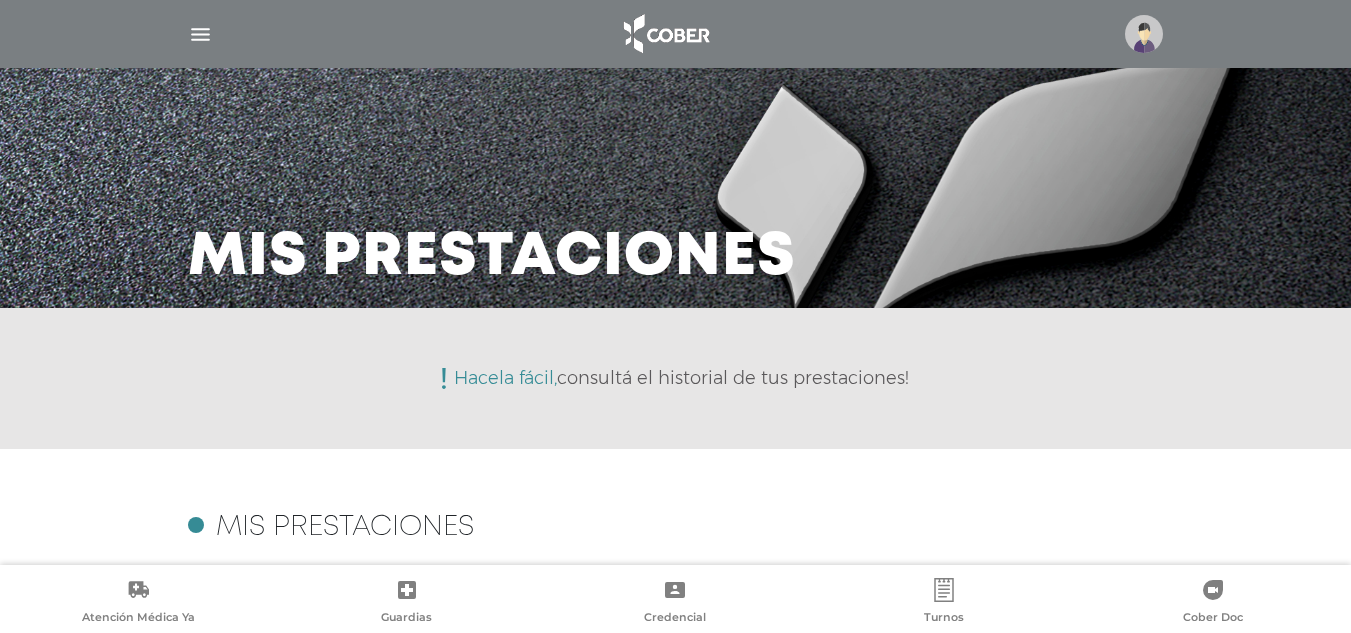 click at bounding box center [676, 34] 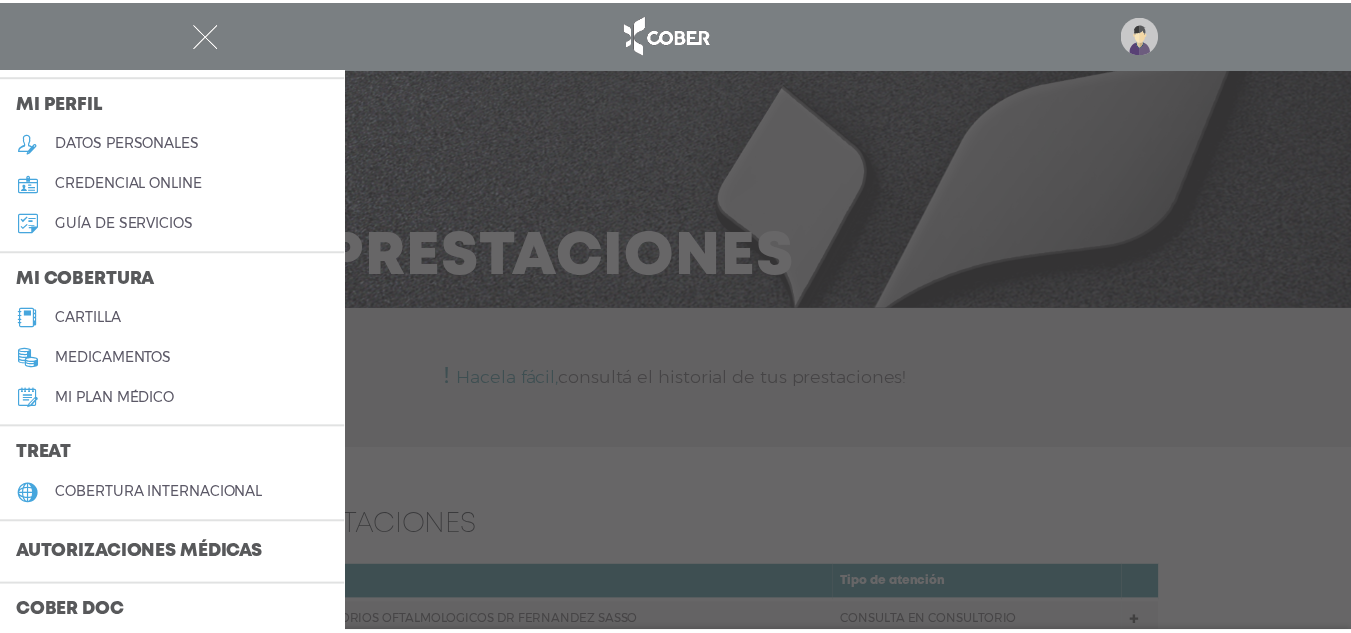scroll, scrollTop: 100, scrollLeft: 0, axis: vertical 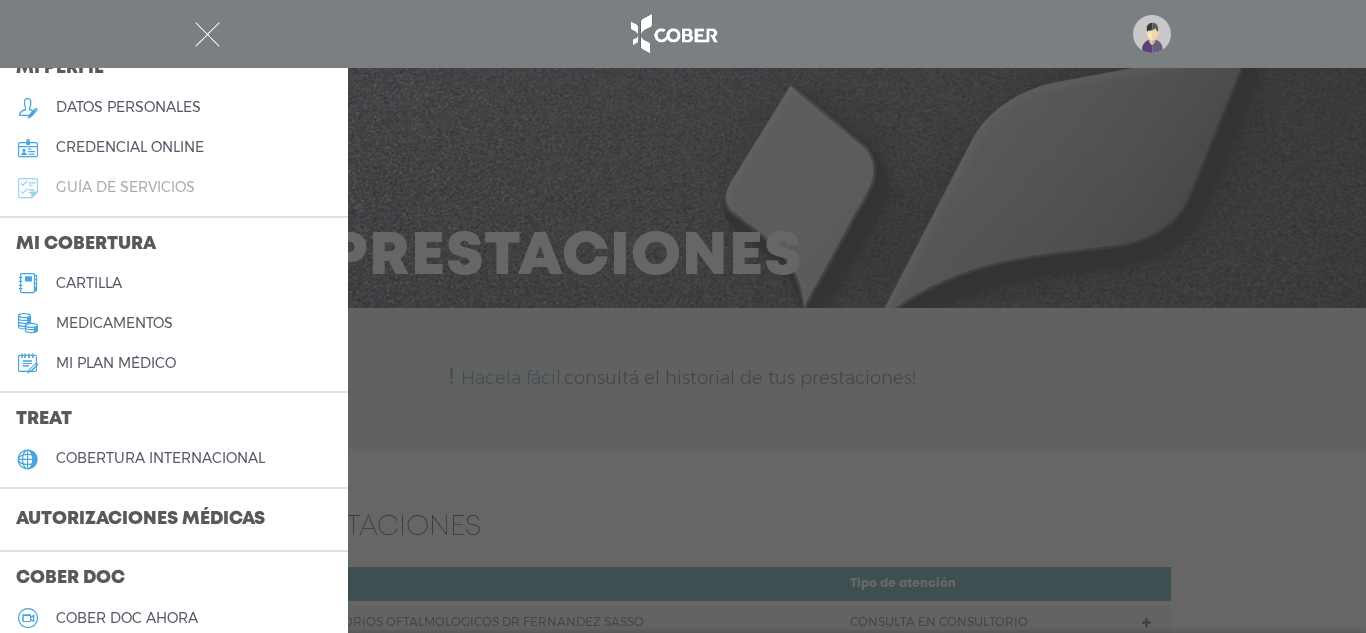 click on "guía de servicios" at bounding box center [125, 187] 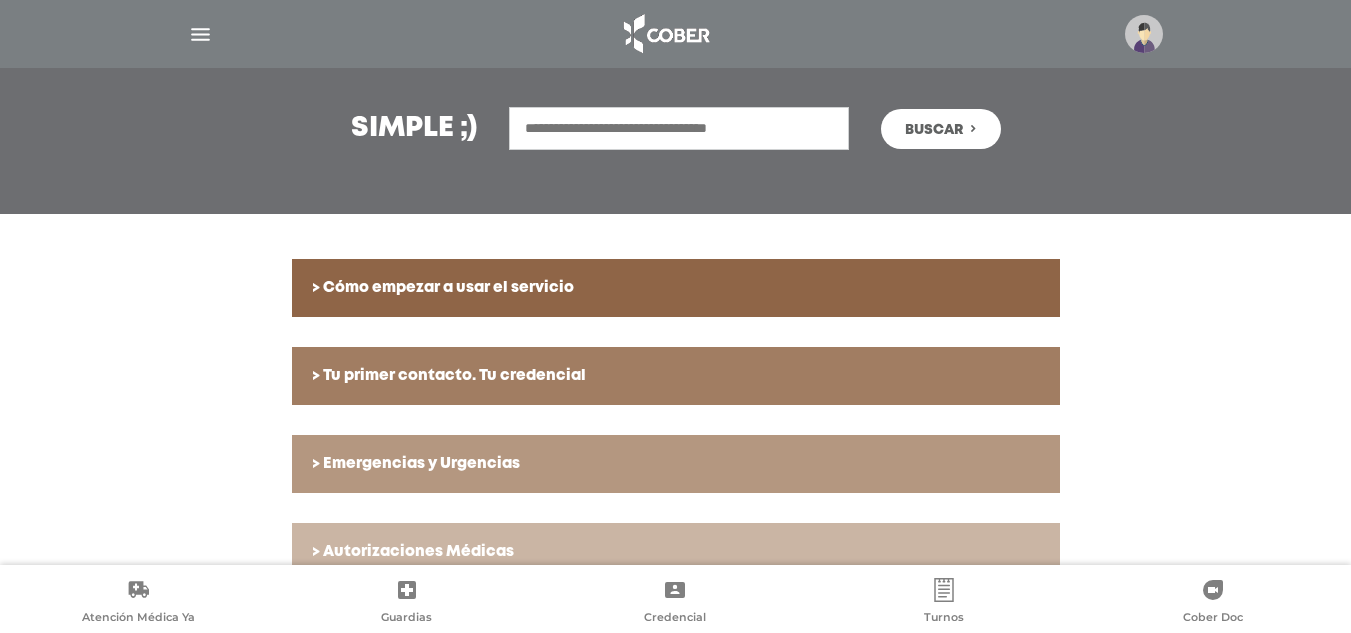 scroll, scrollTop: 300, scrollLeft: 0, axis: vertical 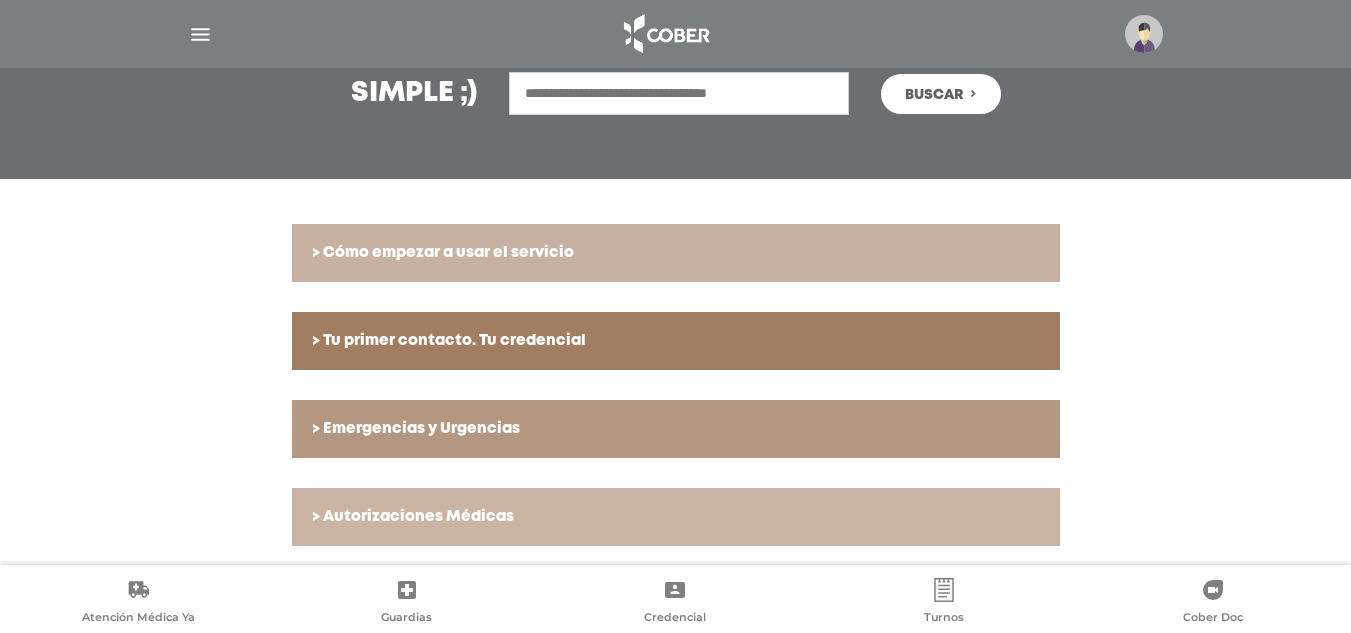 click on "> Cómo empezar a usar el servicio" at bounding box center (676, 253) 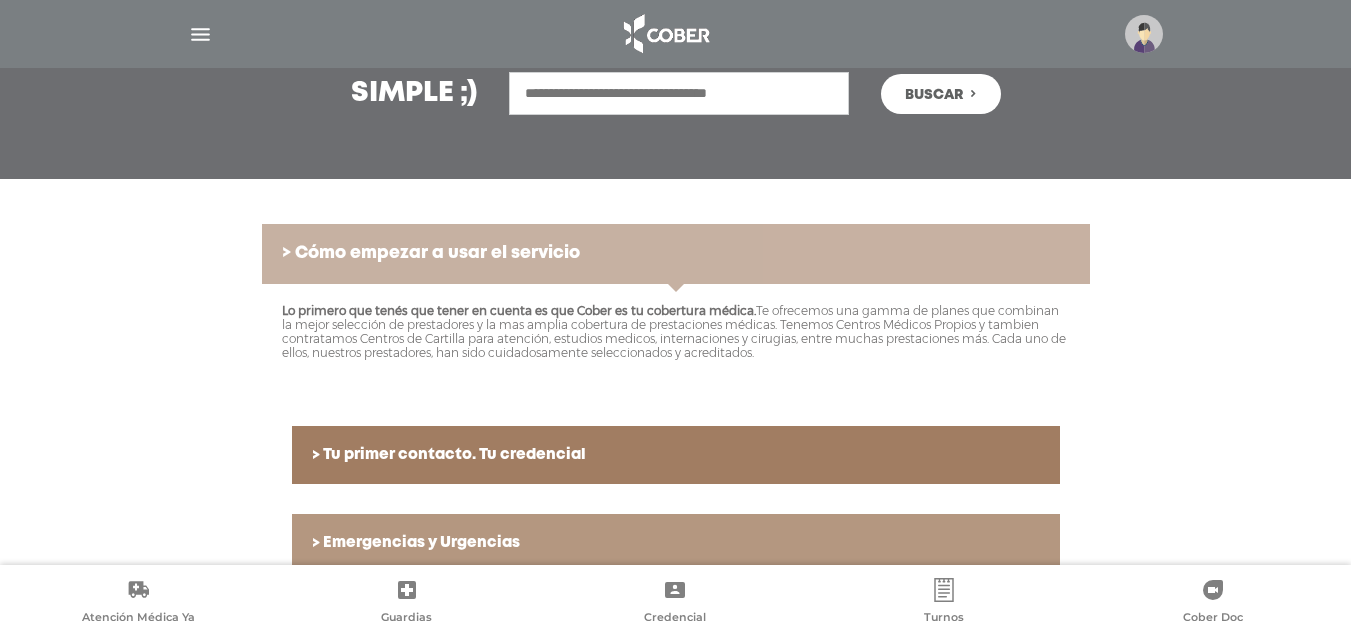 click on "> Cómo empezar a usar el servicio" at bounding box center [676, 254] 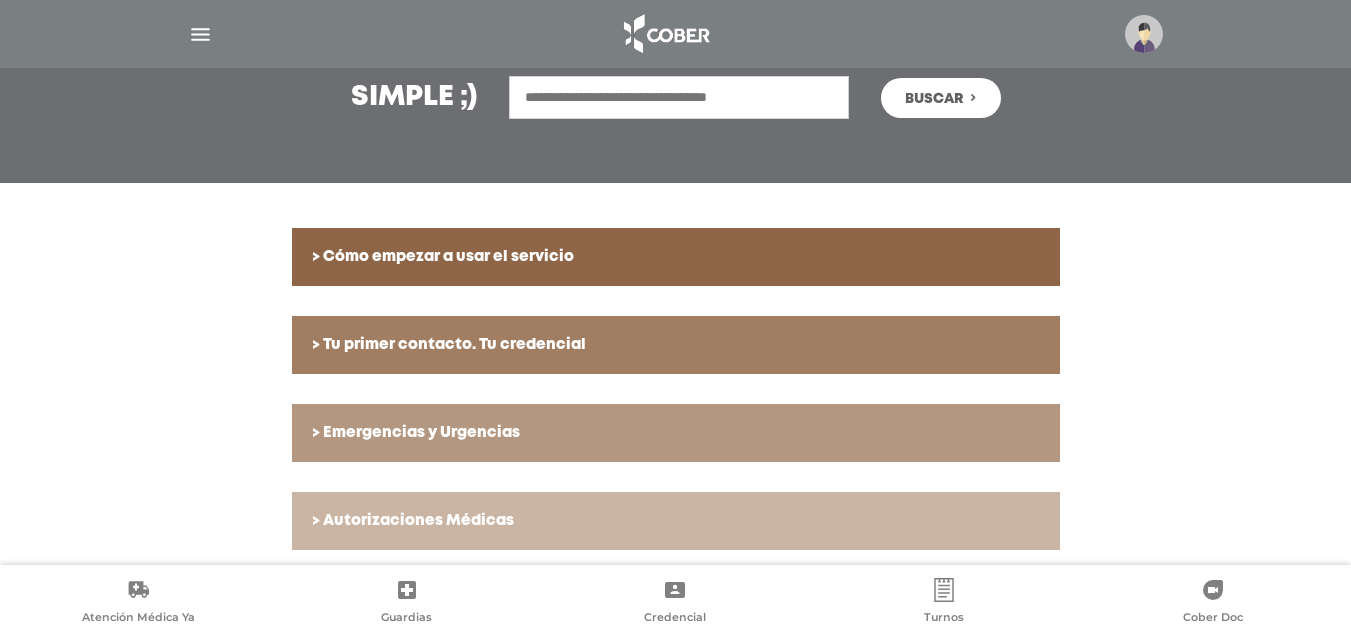 scroll, scrollTop: 246, scrollLeft: 0, axis: vertical 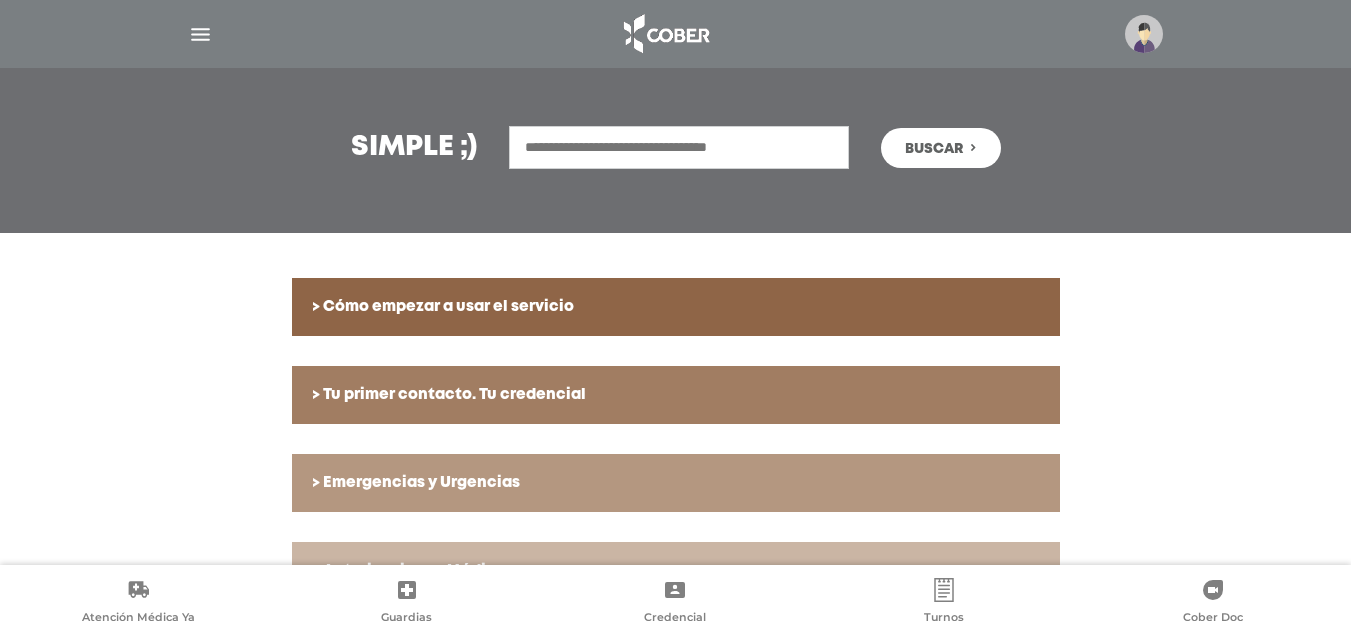 click at bounding box center [679, 147] 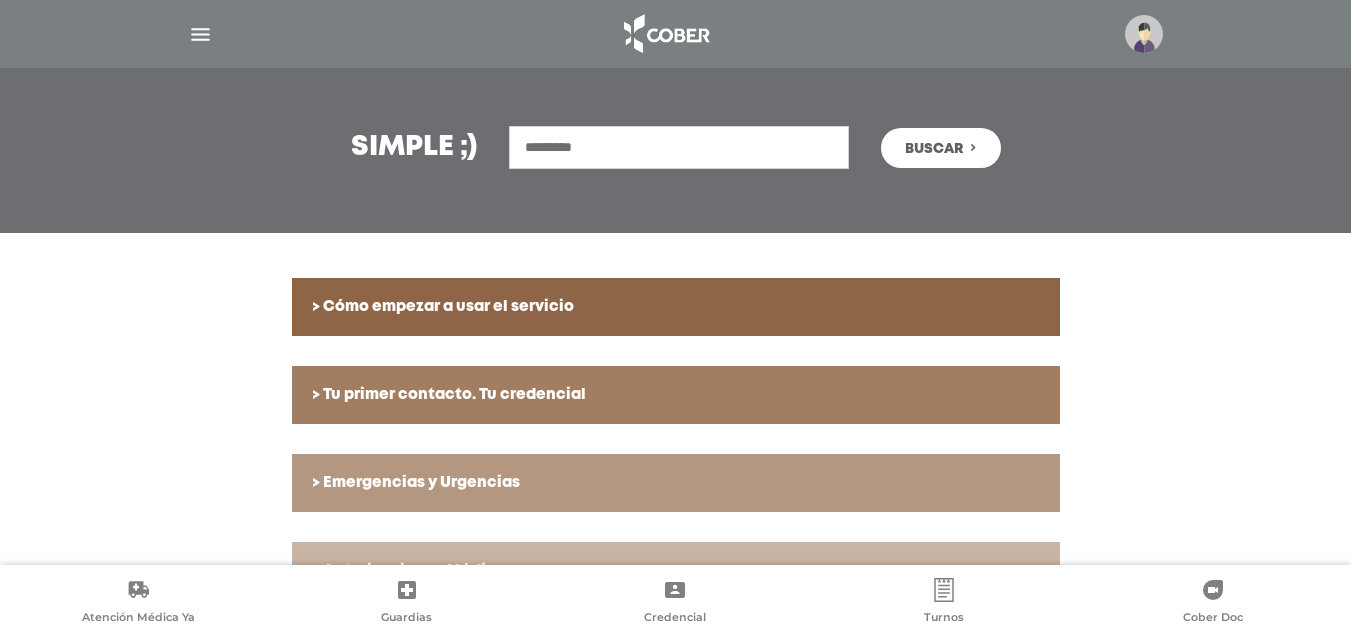 type on "*********" 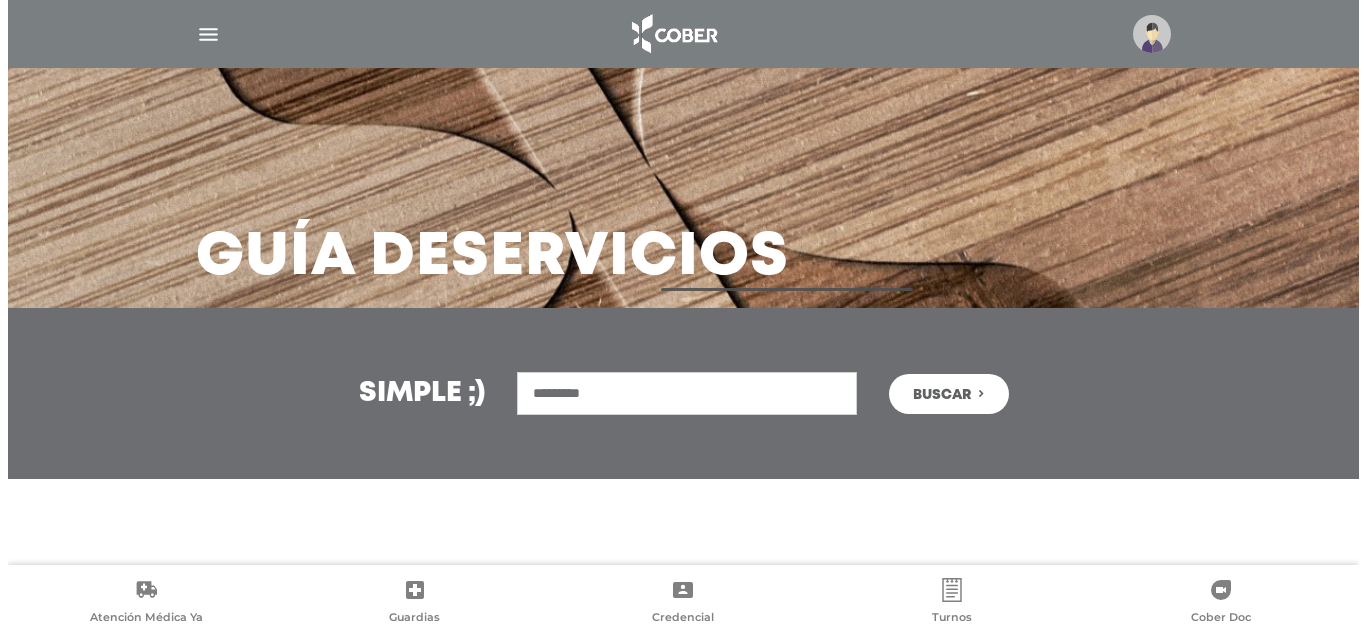 scroll, scrollTop: 0, scrollLeft: 0, axis: both 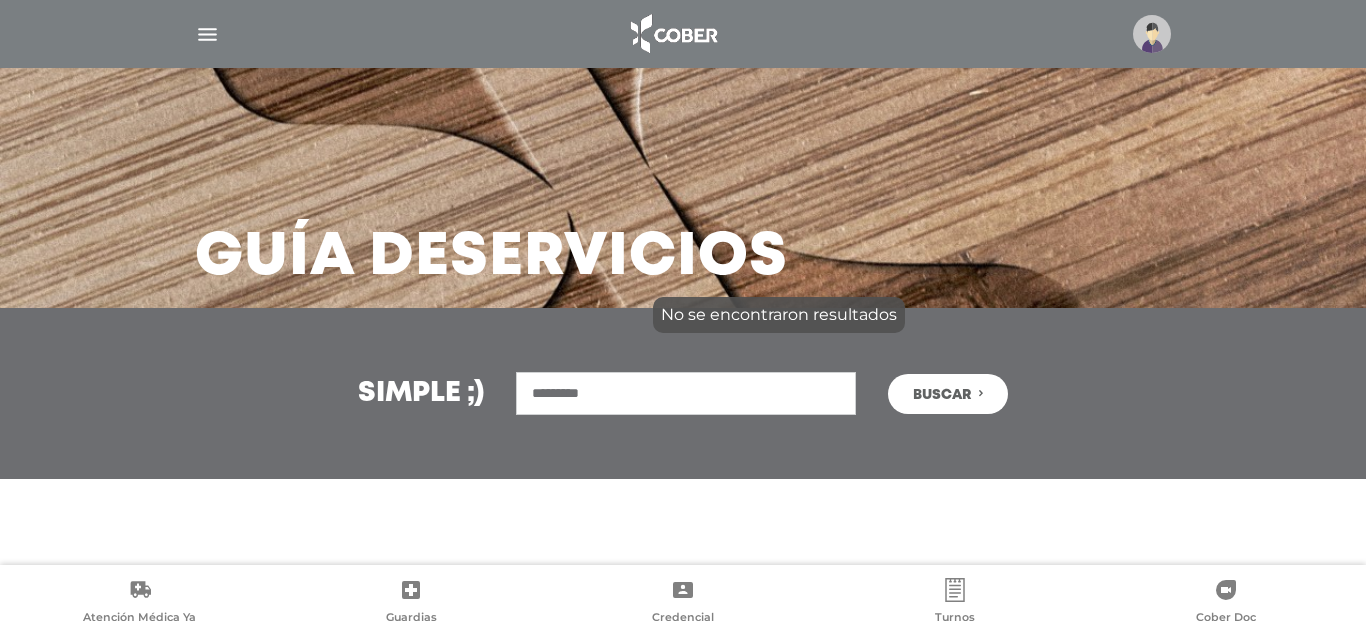 drag, startPoint x: 776, startPoint y: 377, endPoint x: 462, endPoint y: 378, distance: 314.0016 